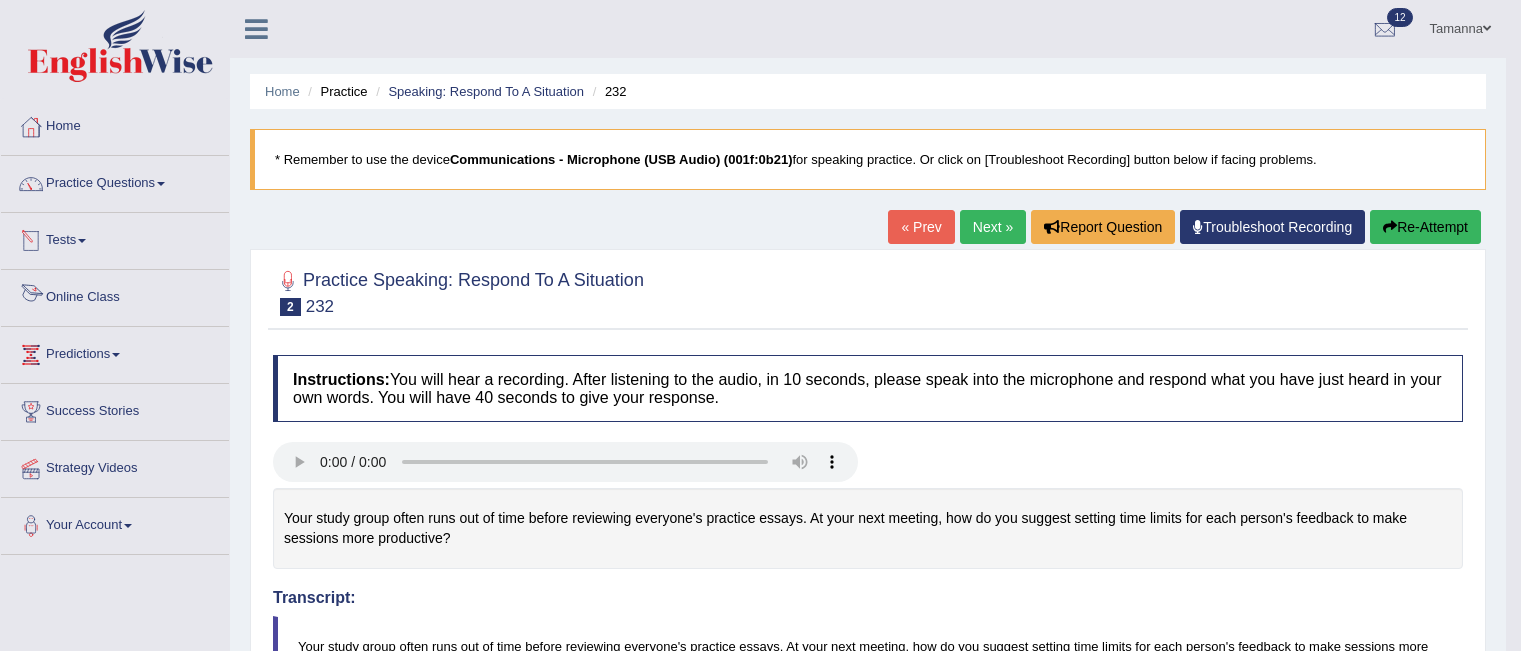scroll, scrollTop: 192, scrollLeft: 0, axis: vertical 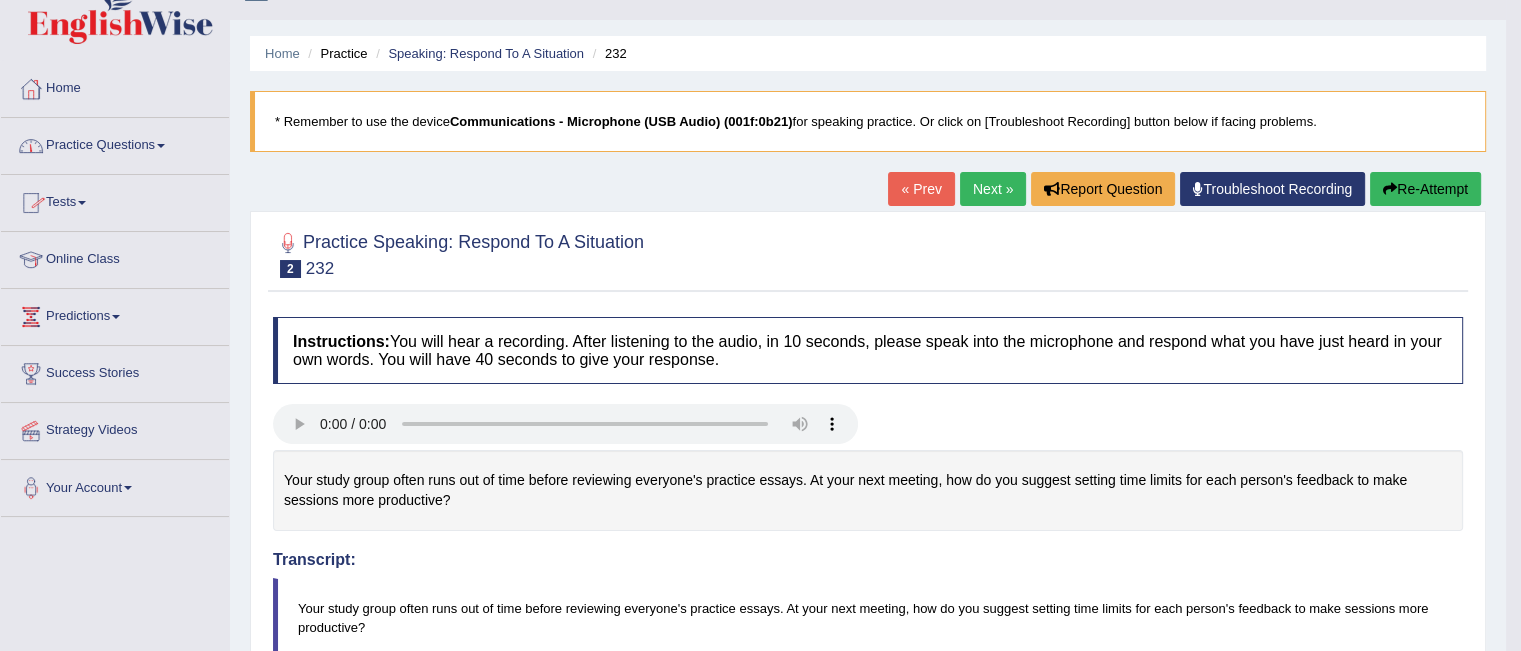 click on "Practice Questions" at bounding box center (115, 143) 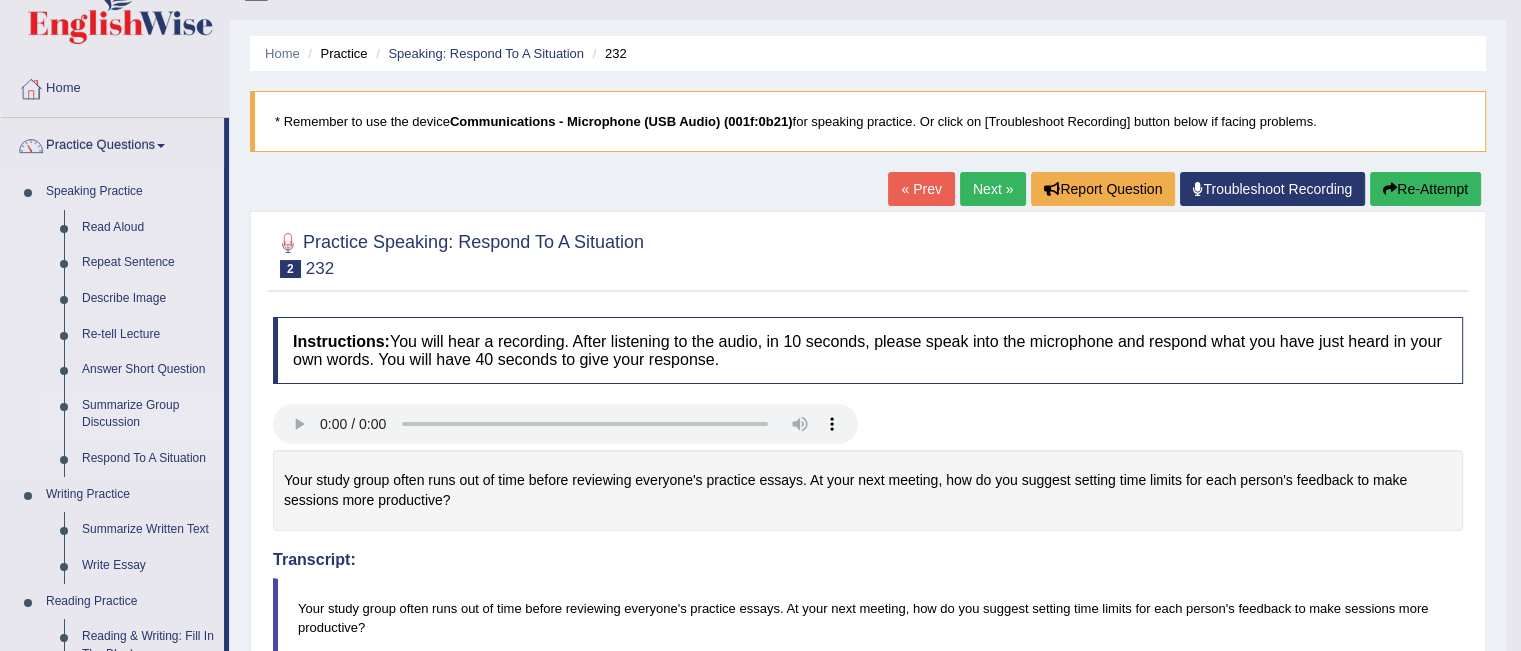 click on "Summarize Group Discussion" at bounding box center (148, 414) 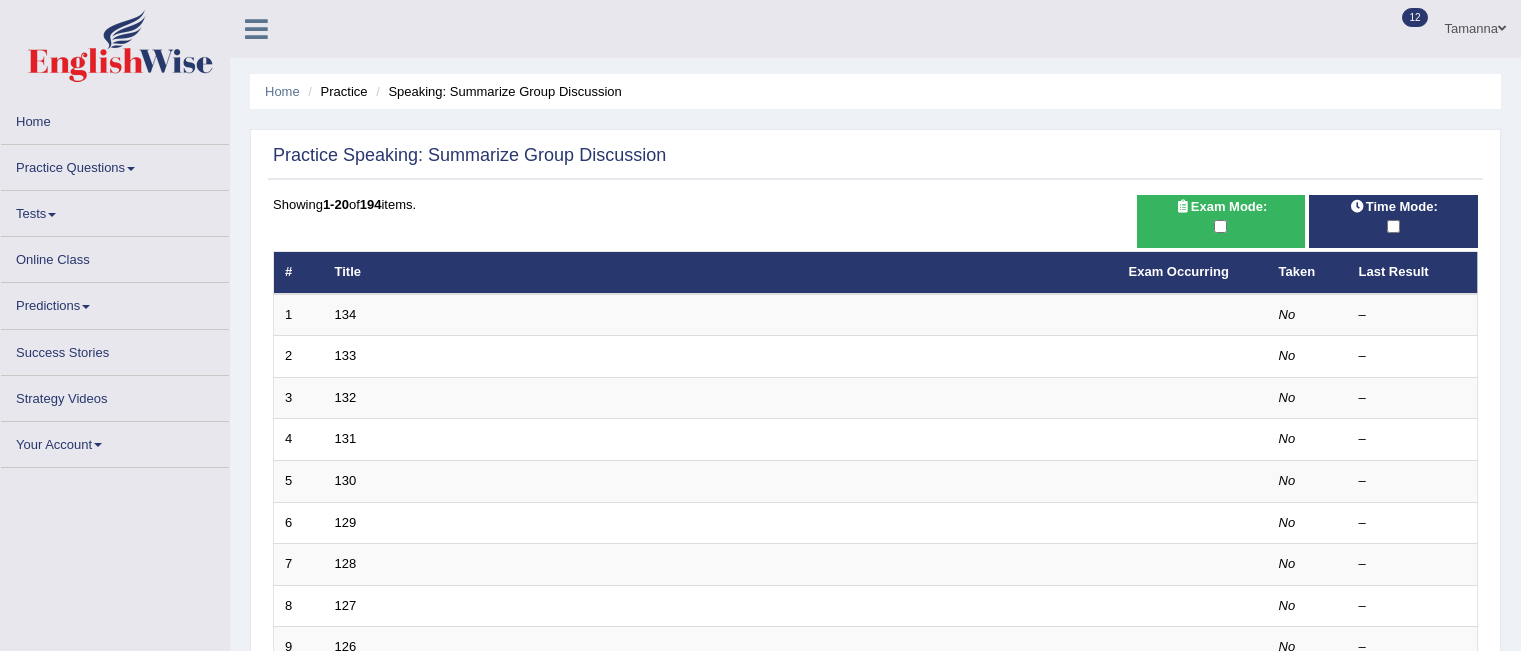 scroll, scrollTop: 0, scrollLeft: 0, axis: both 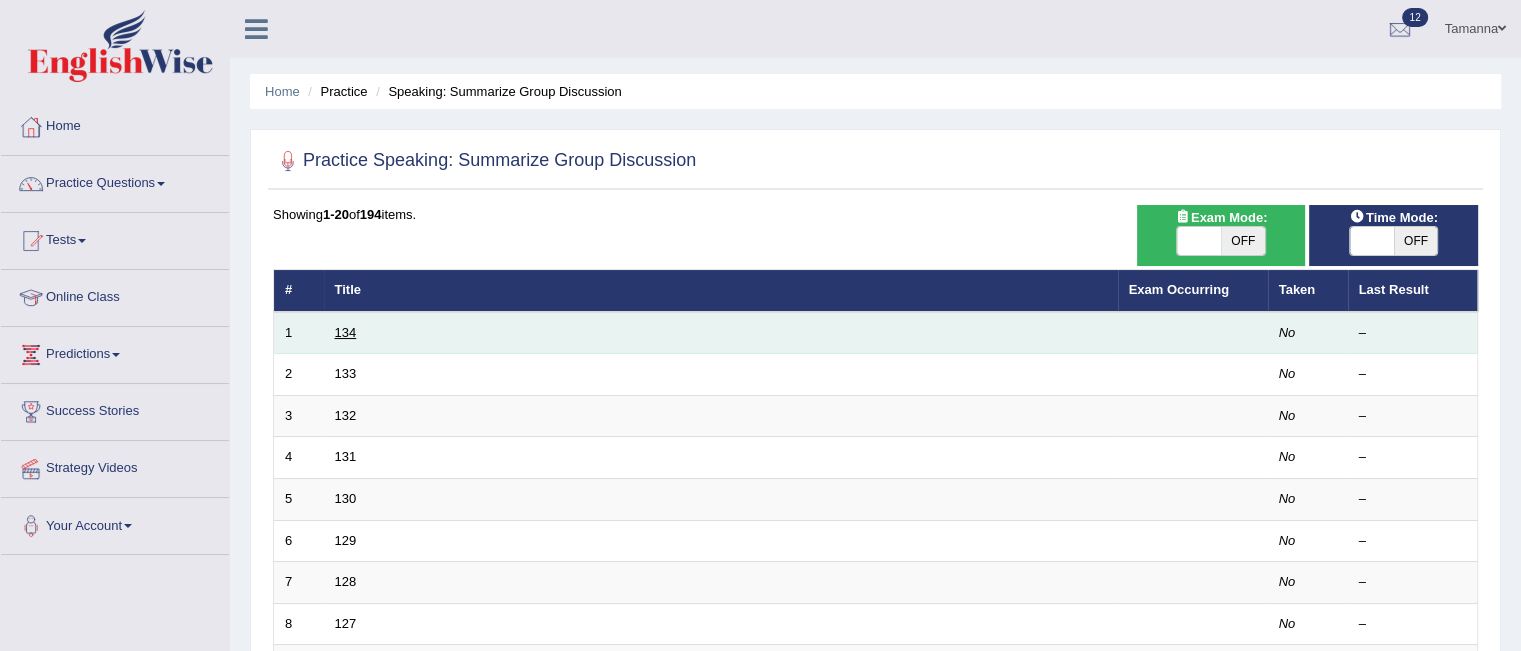 click on "134" at bounding box center [346, 332] 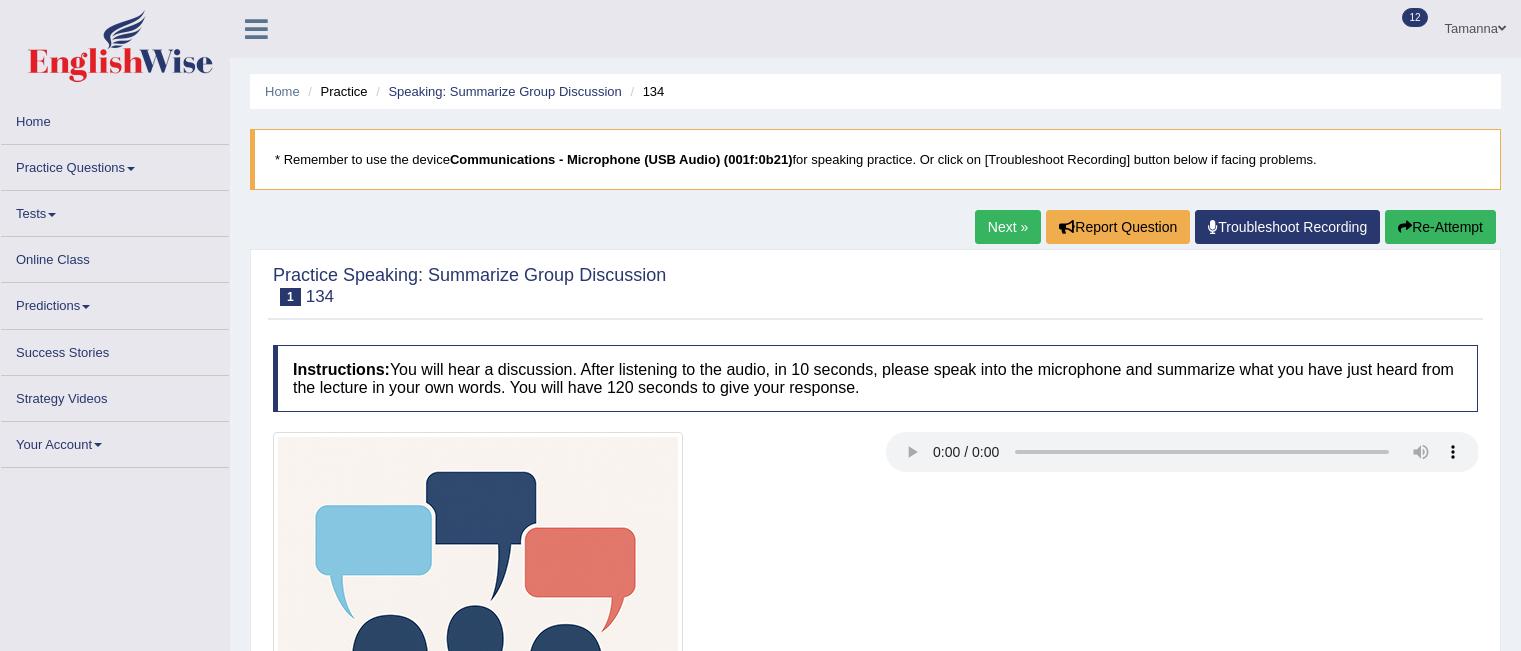 scroll, scrollTop: 0, scrollLeft: 0, axis: both 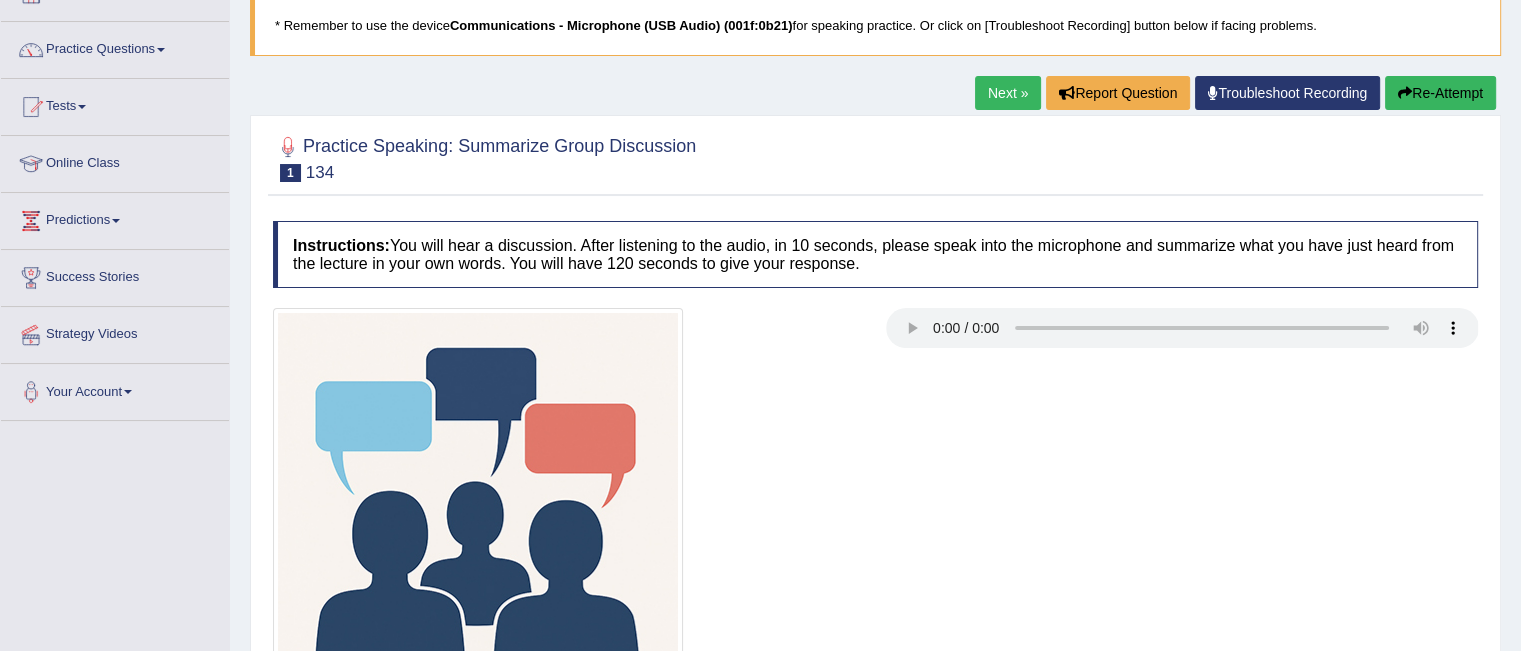 click on "Next »" at bounding box center [1008, 93] 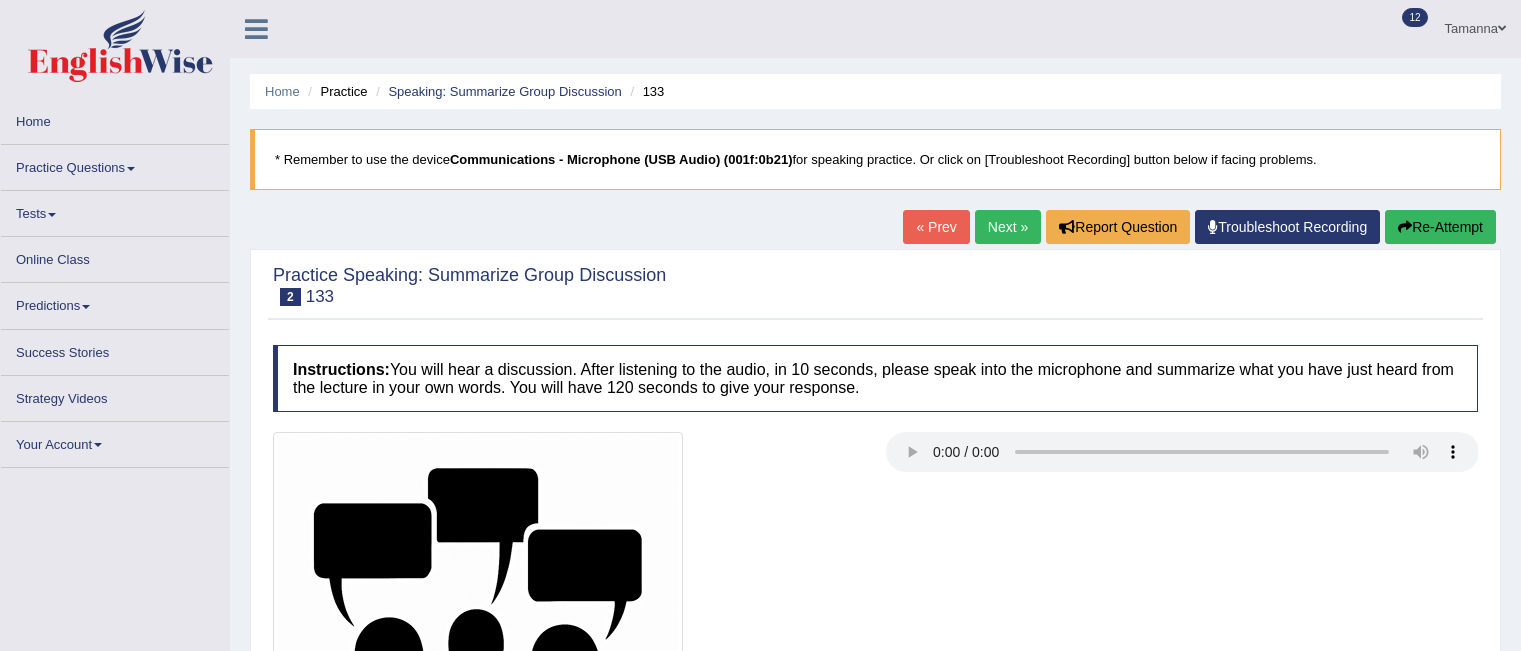 scroll, scrollTop: 0, scrollLeft: 0, axis: both 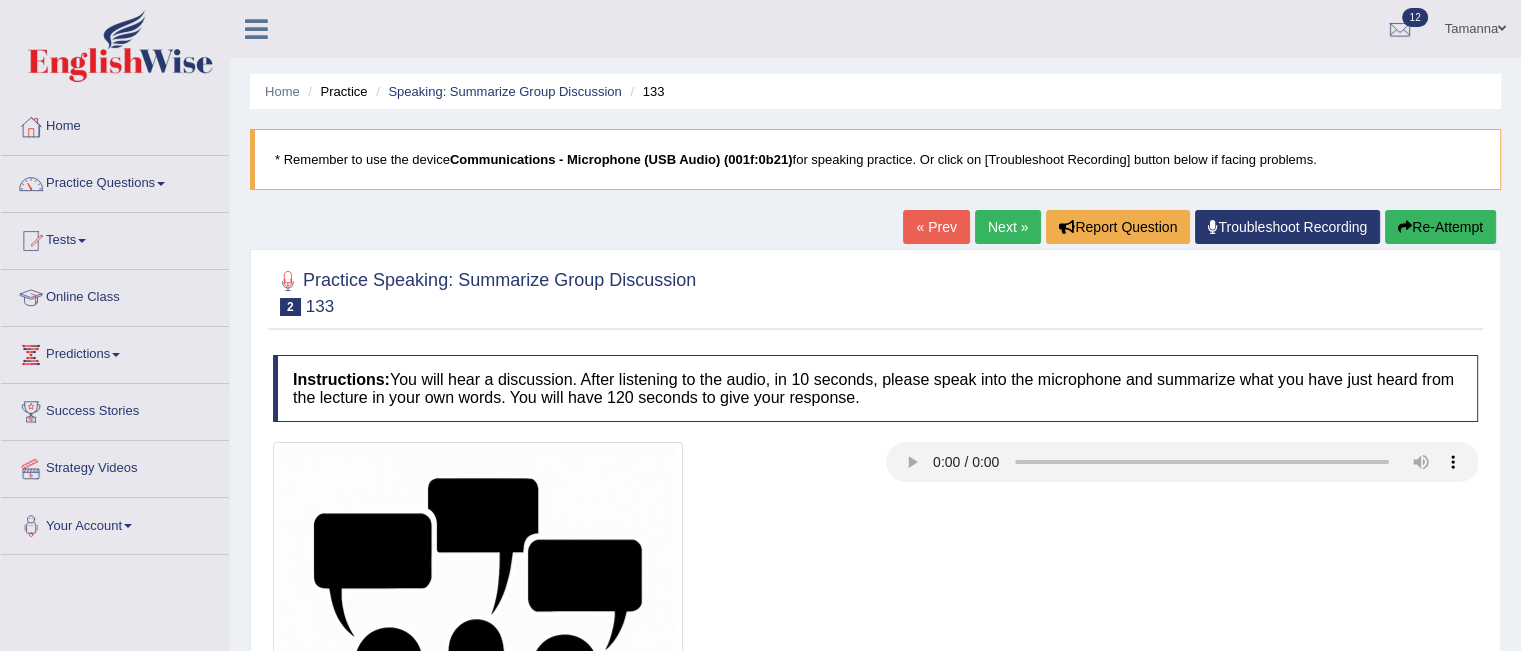 click on "Next »" at bounding box center [1008, 227] 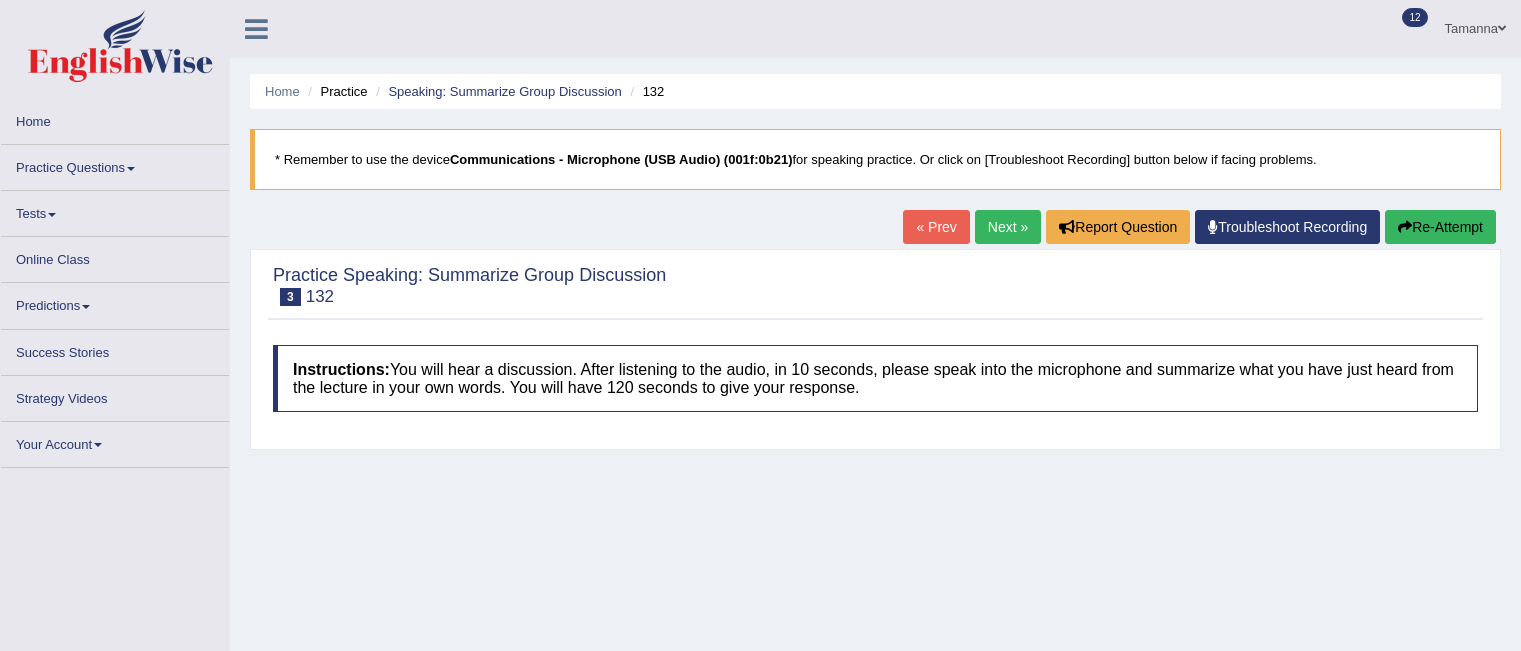 scroll, scrollTop: 0, scrollLeft: 0, axis: both 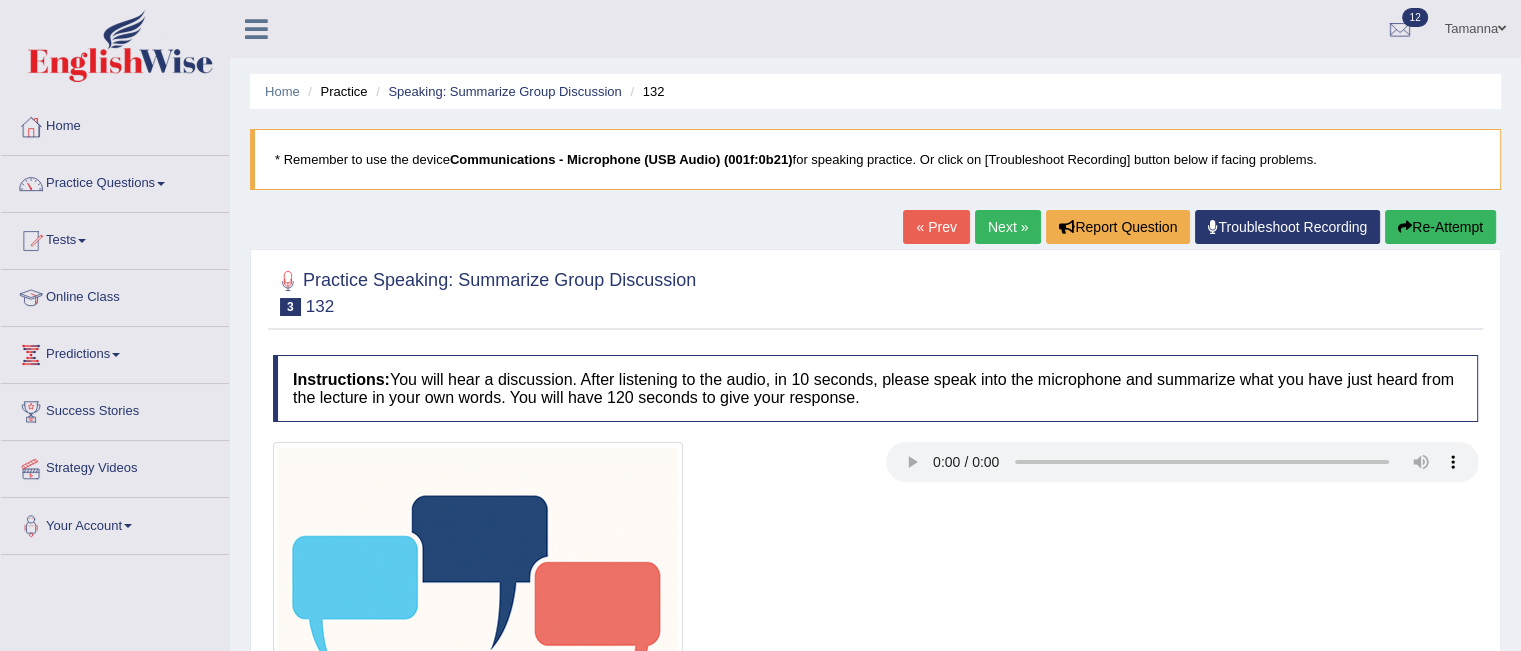 click on "Next »" at bounding box center [1008, 227] 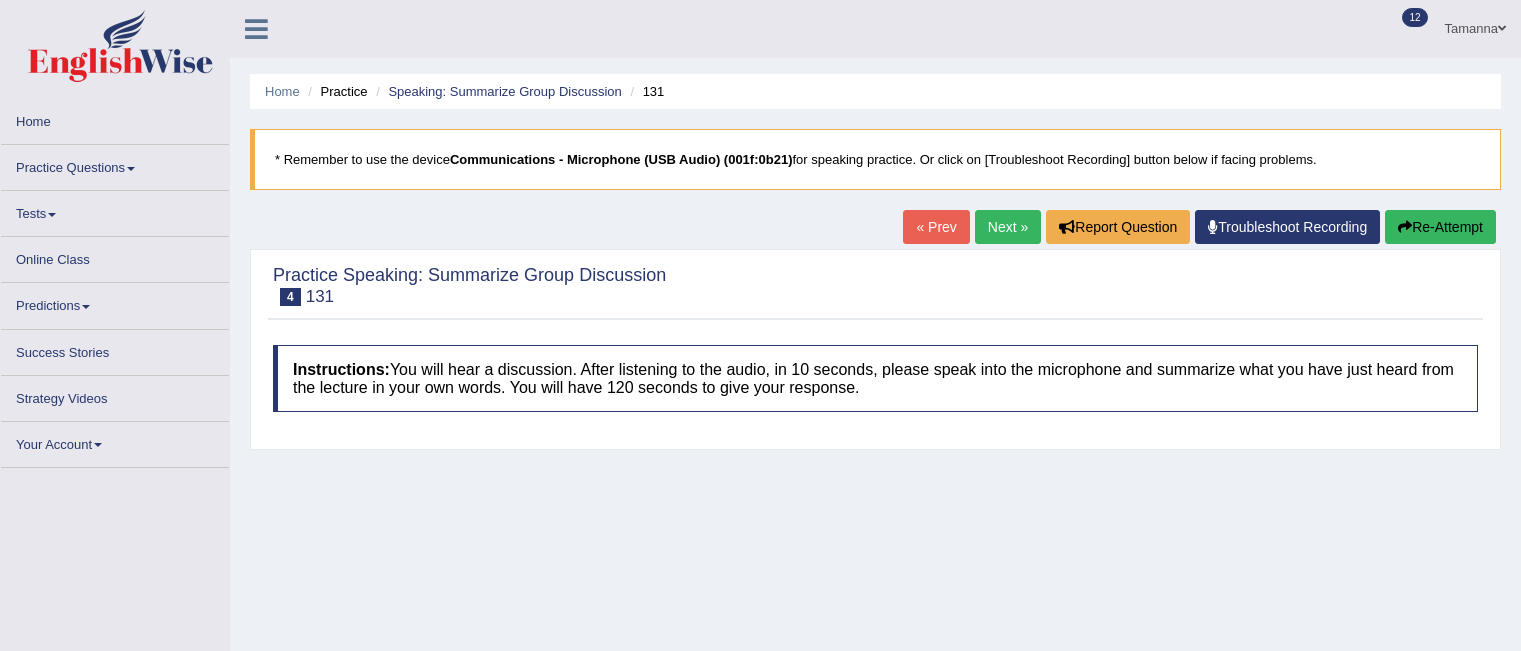scroll, scrollTop: 0, scrollLeft: 0, axis: both 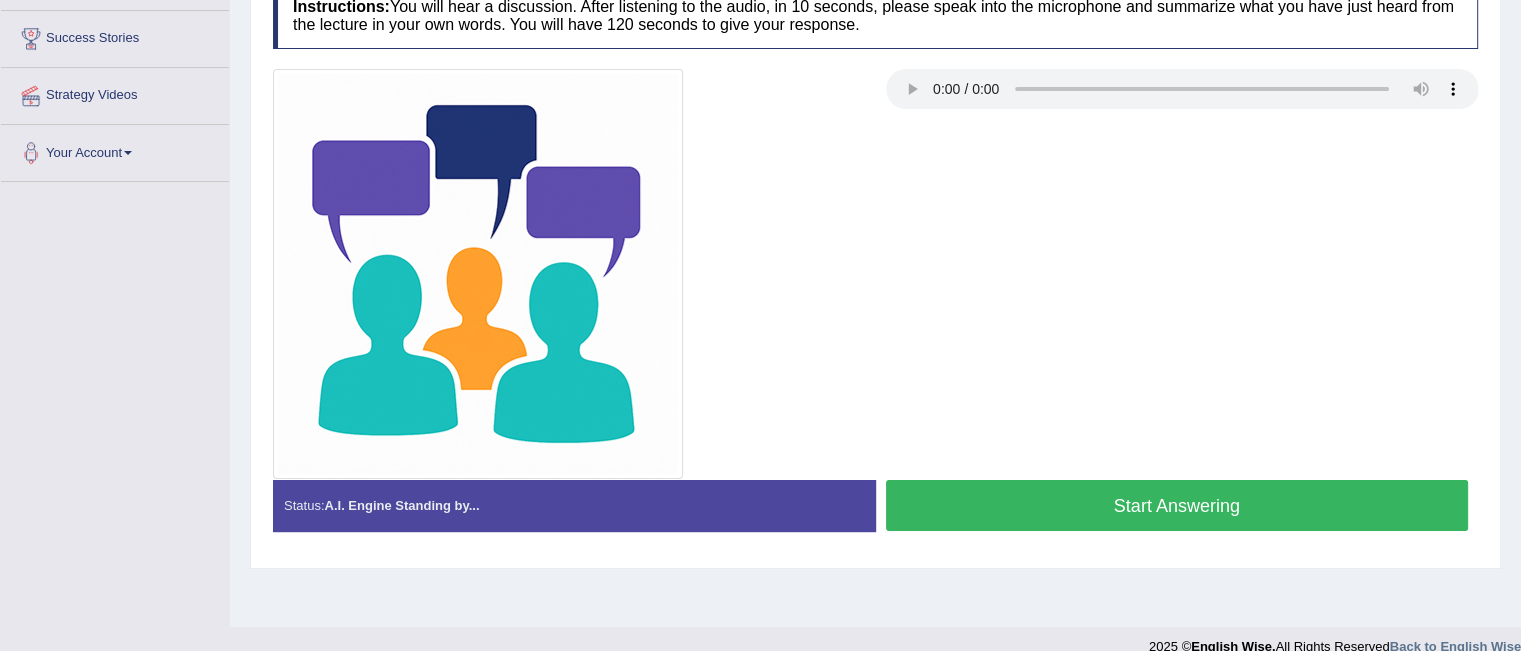 click on "Start Answering" at bounding box center [1177, 505] 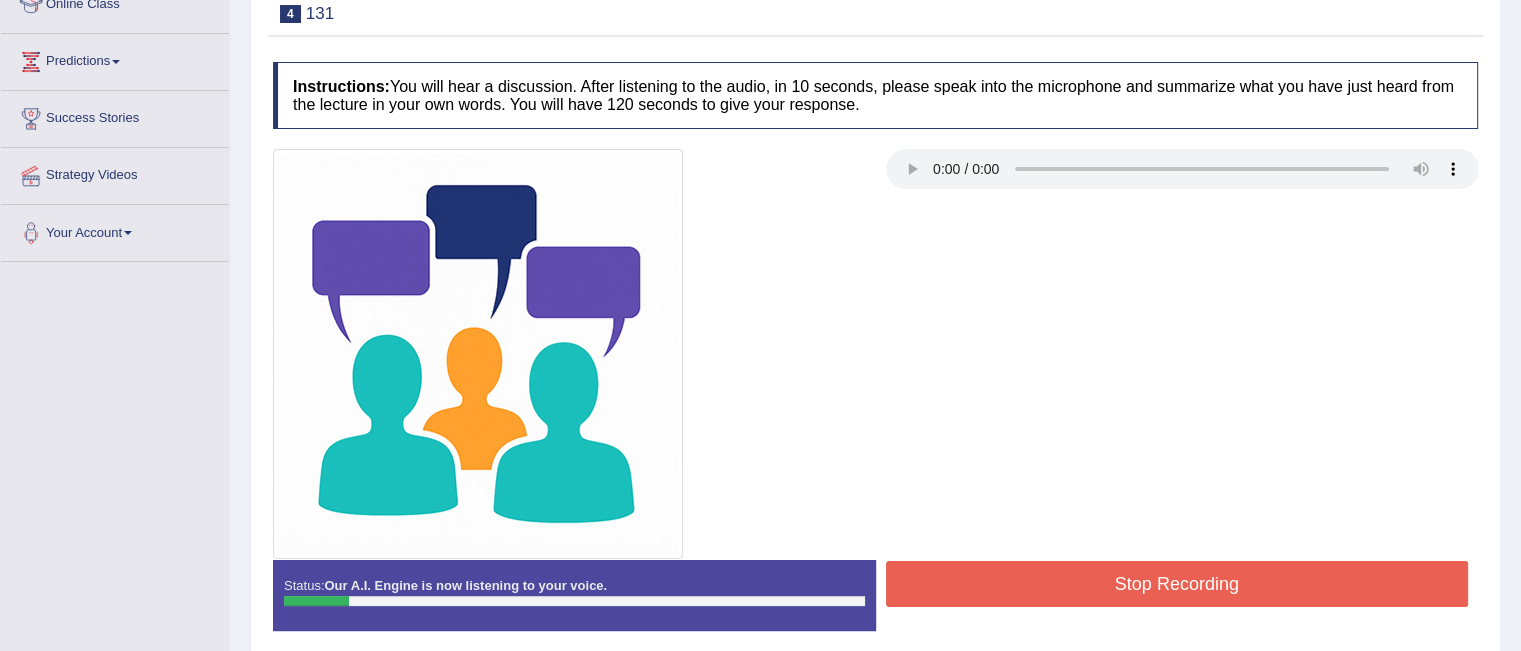 scroll, scrollTop: 288, scrollLeft: 0, axis: vertical 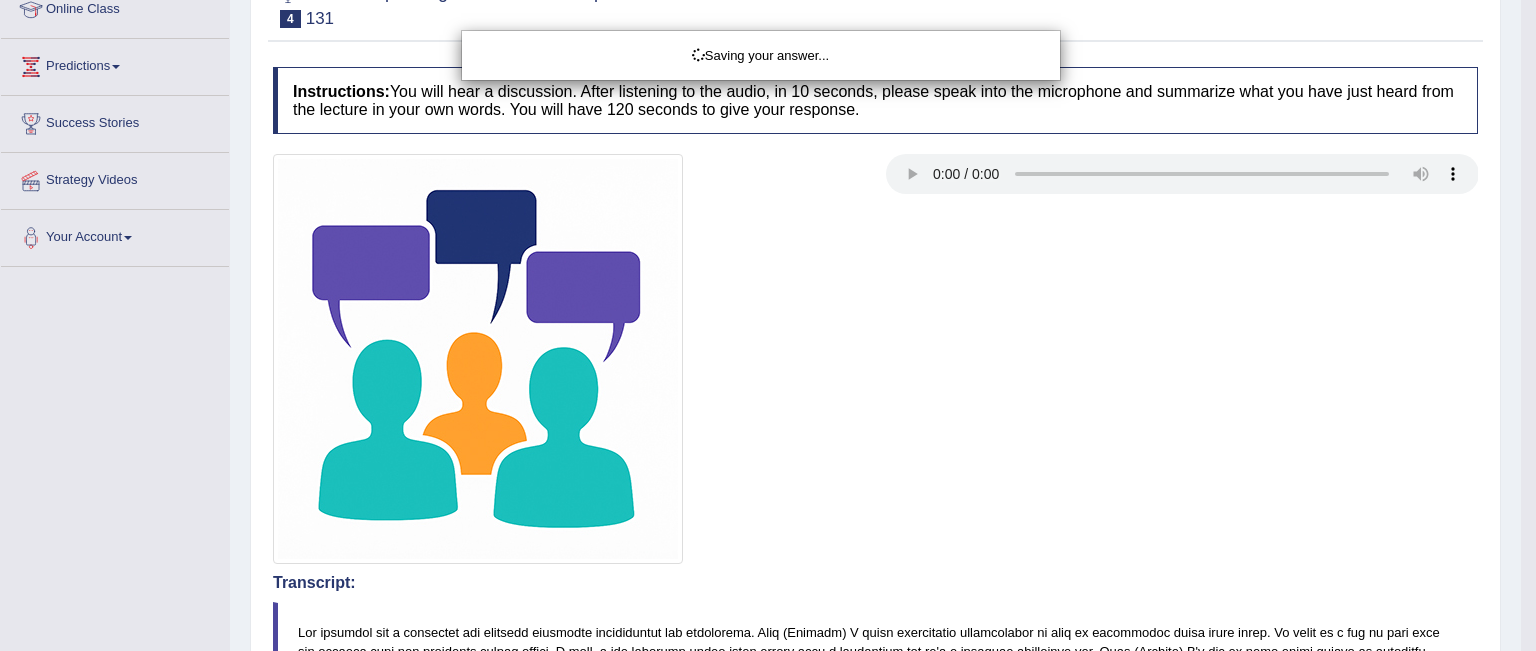click on "Saving your answer..." at bounding box center [768, 325] 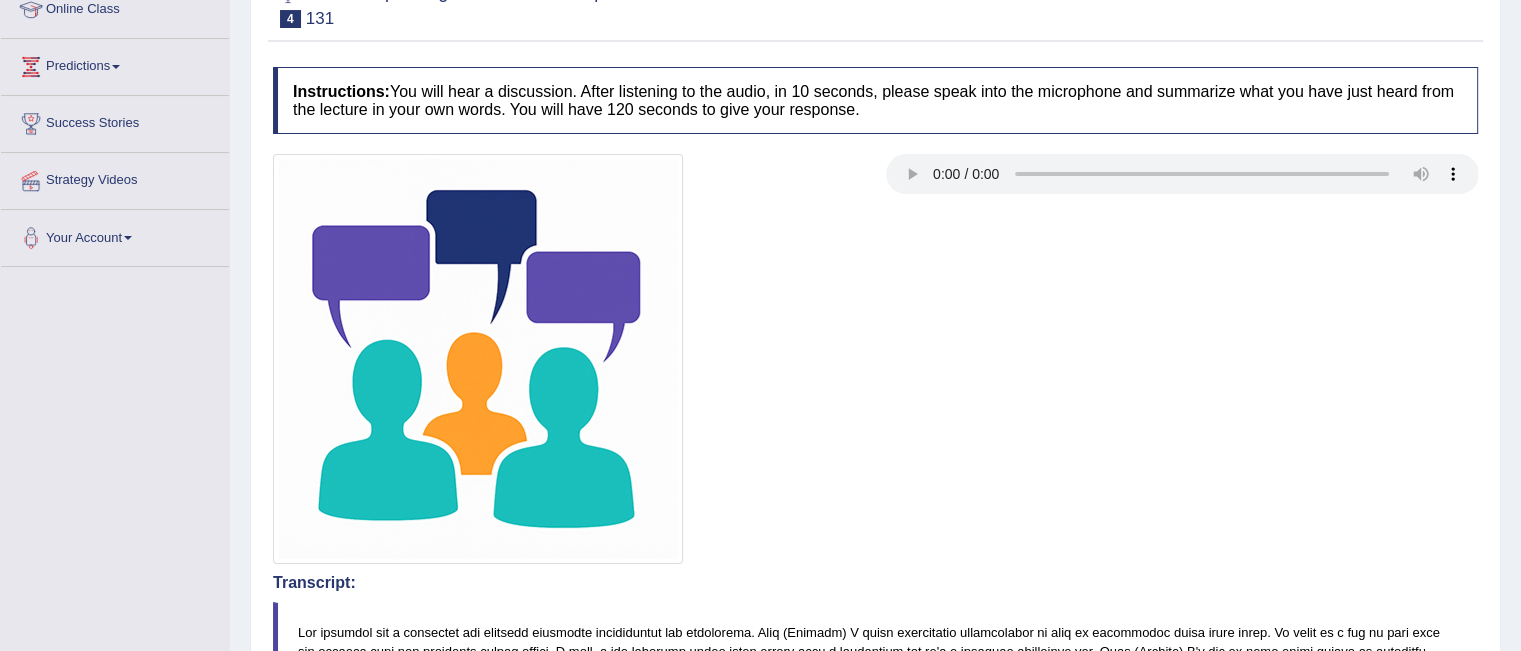 drag, startPoint x: 1532, startPoint y: 253, endPoint x: 1516, endPoint y: 171, distance: 83.546394 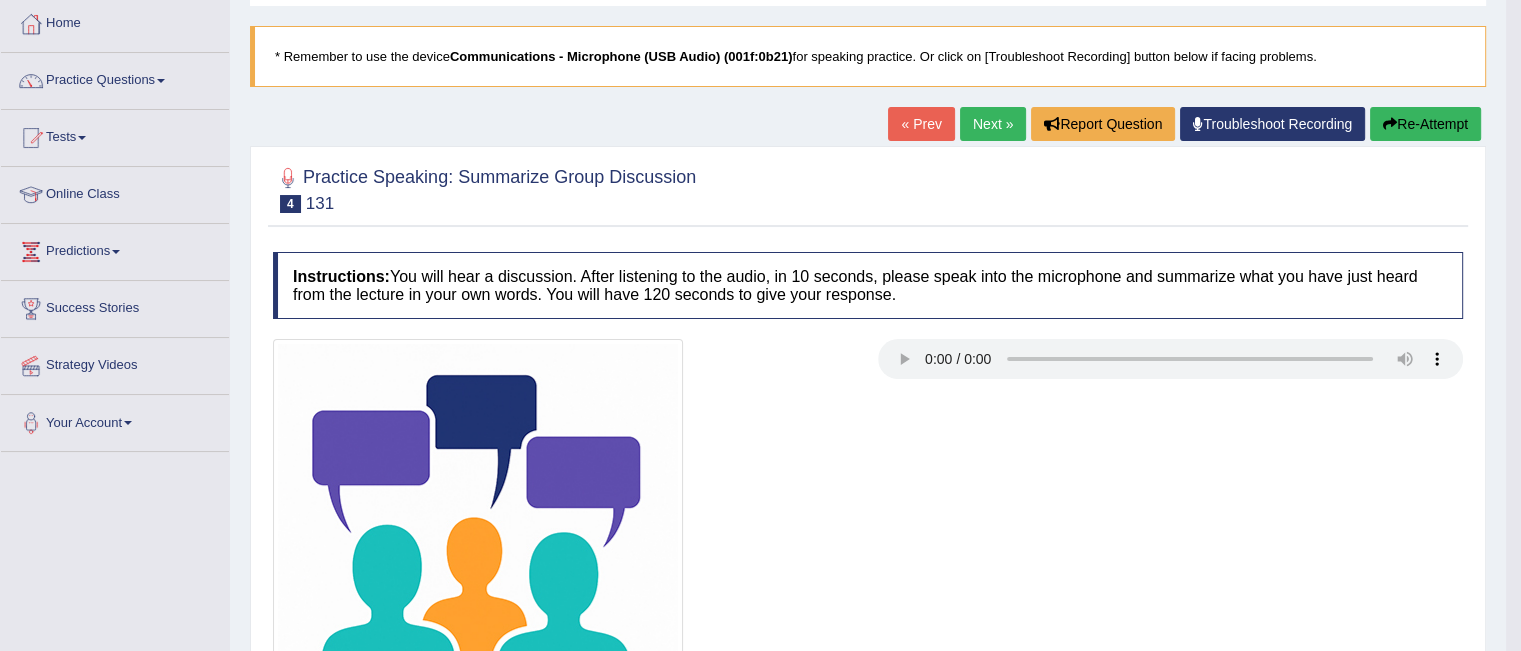 scroll, scrollTop: 93, scrollLeft: 0, axis: vertical 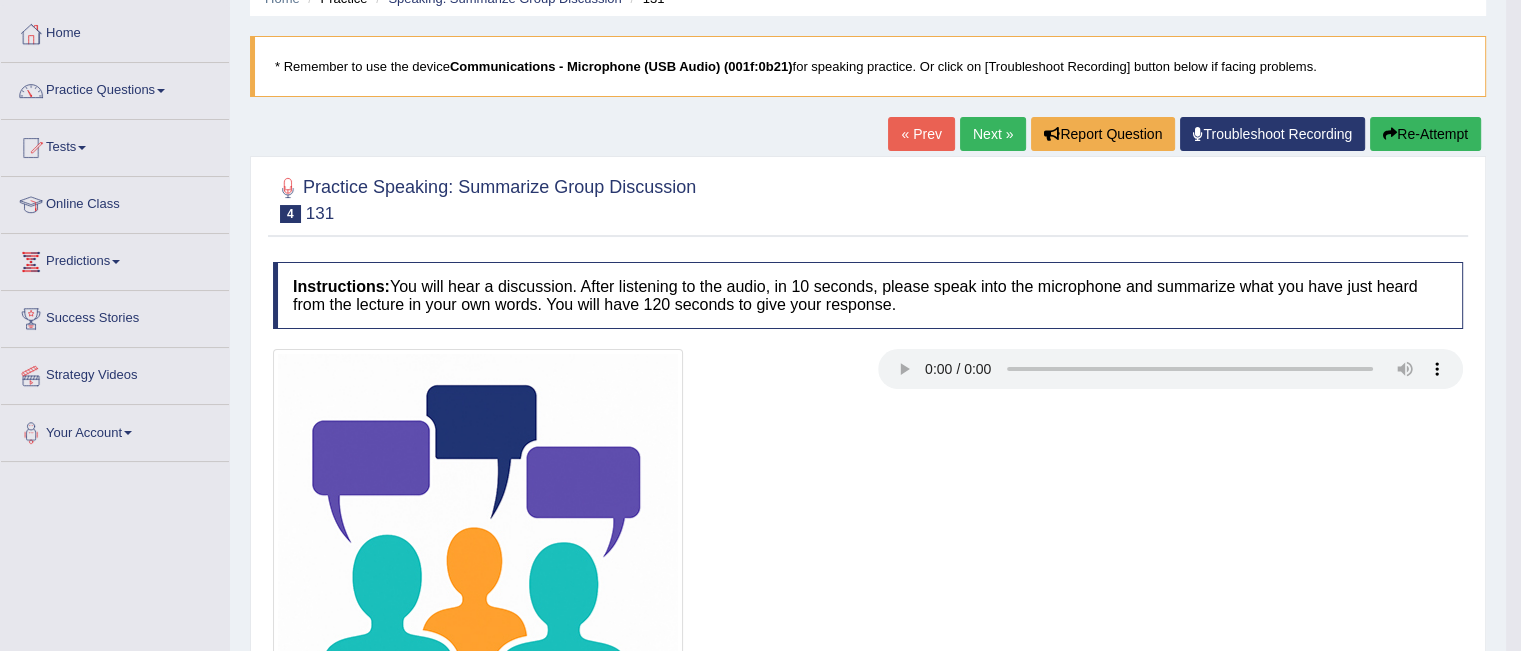 click on "Re-Attempt" at bounding box center (1425, 134) 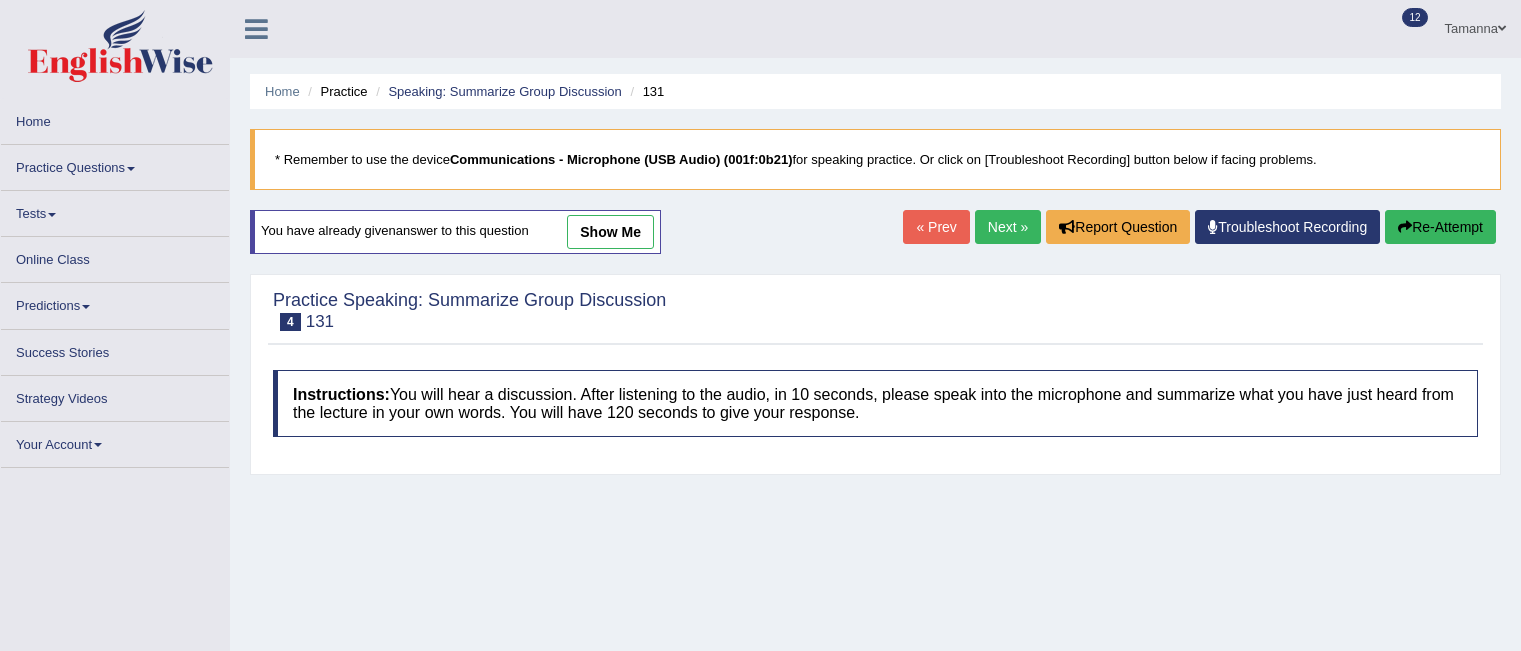 scroll, scrollTop: 93, scrollLeft: 0, axis: vertical 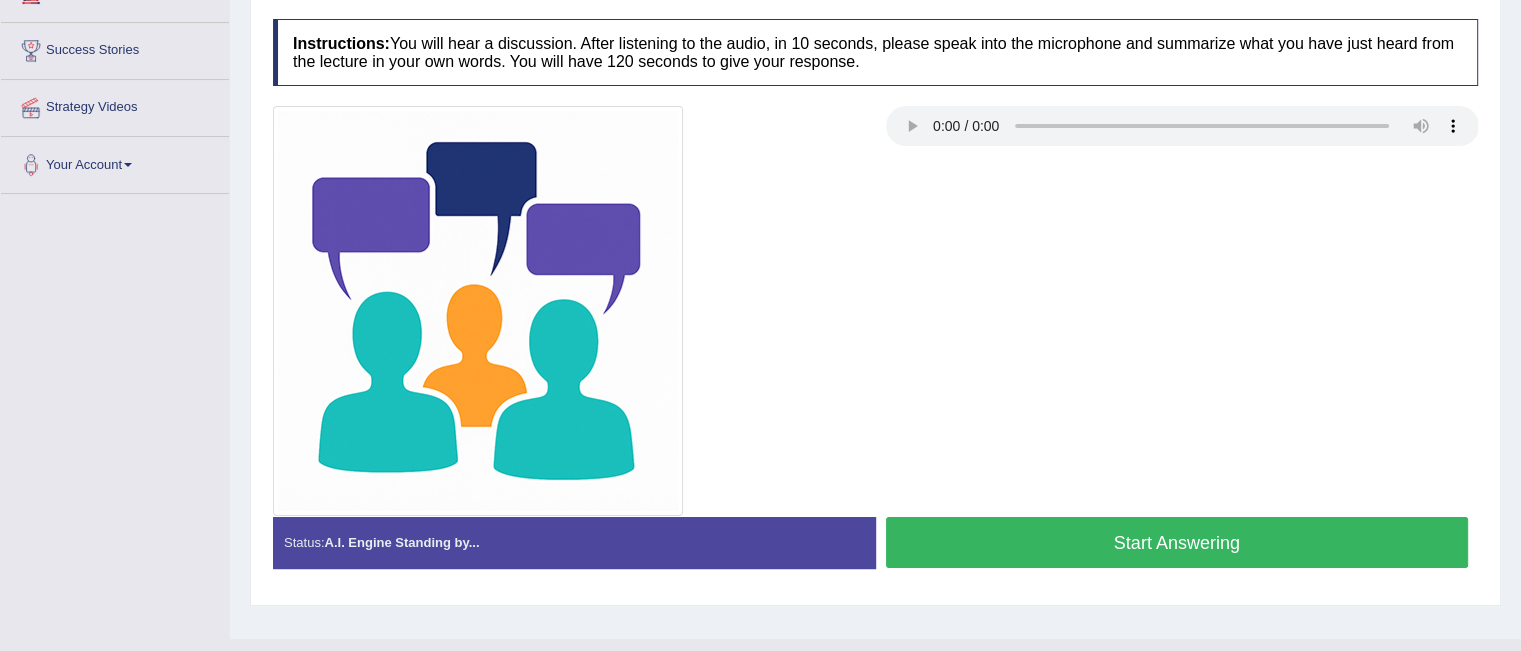 click on "Start Answering" at bounding box center [1177, 542] 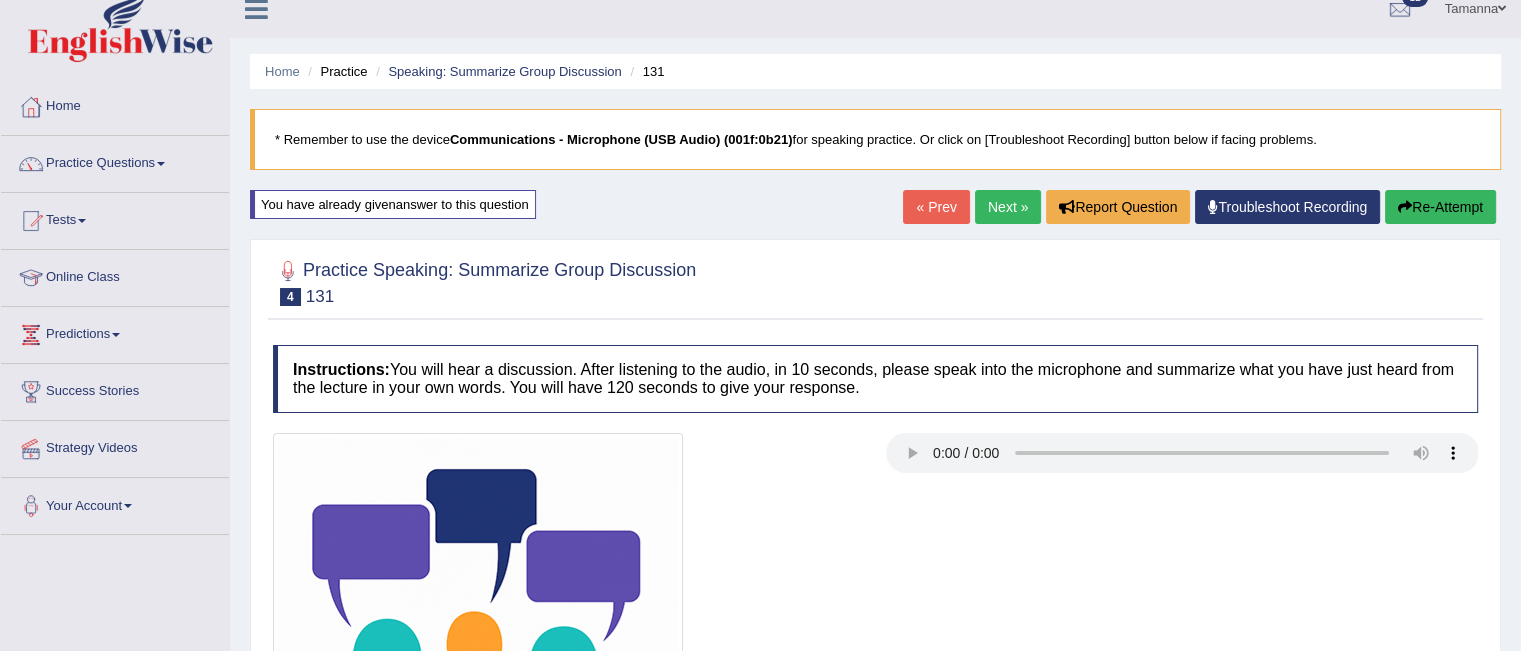 scroll, scrollTop: 6, scrollLeft: 0, axis: vertical 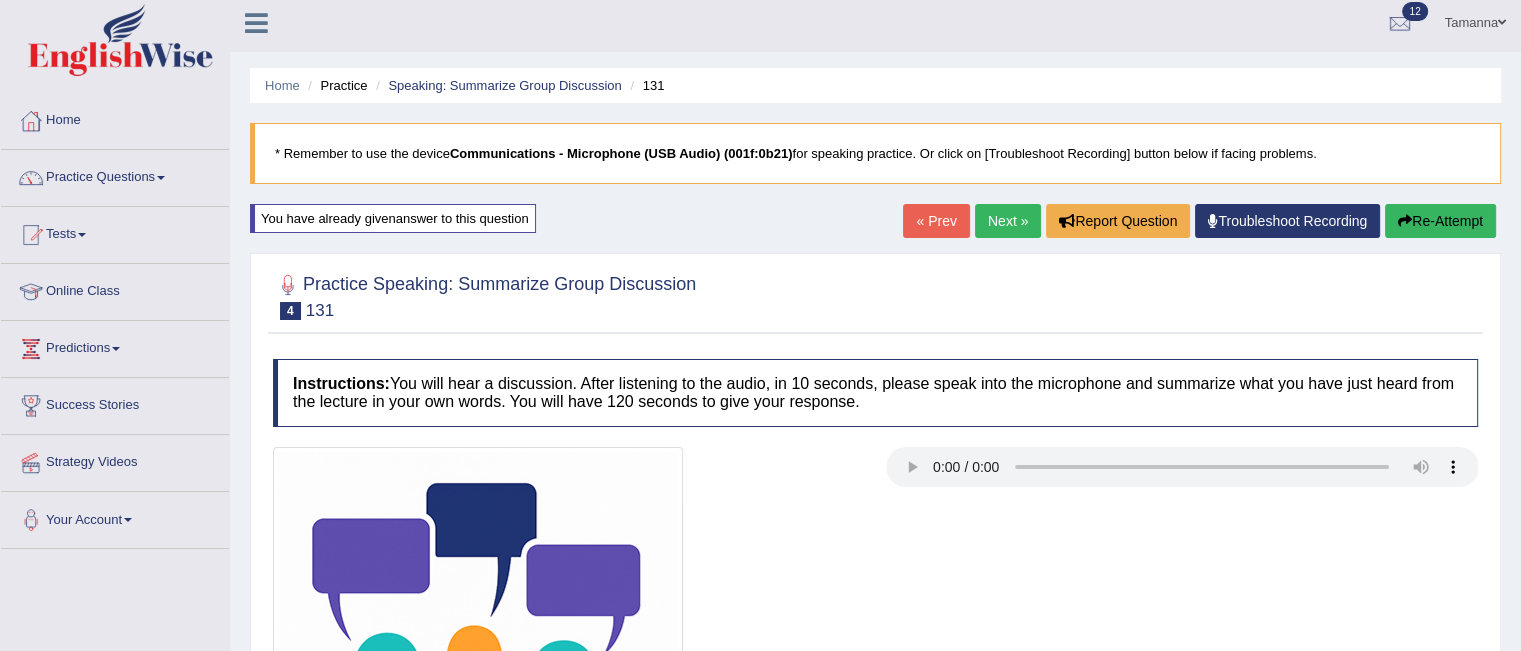 click on "« Prev Next »  Report Question  Troubleshoot Recording  Re-Attempt" at bounding box center (1202, 223) 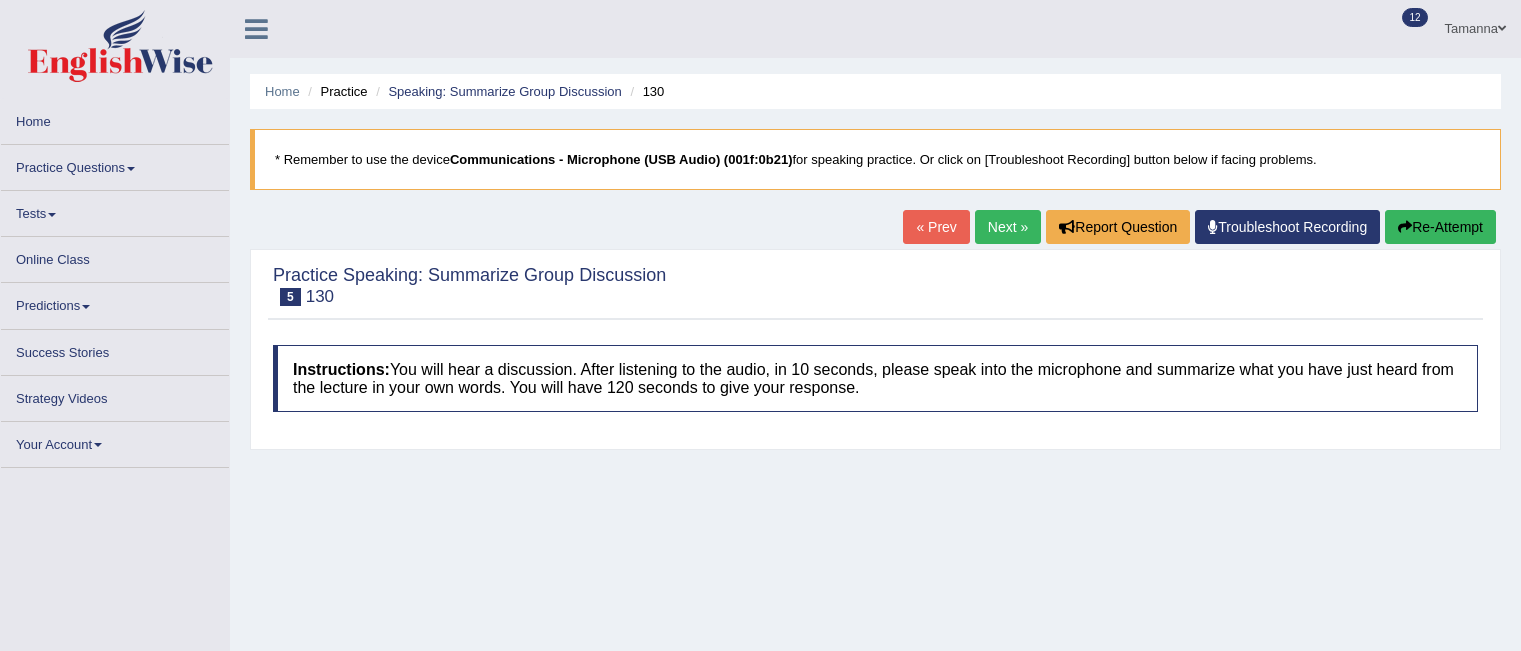 scroll, scrollTop: 0, scrollLeft: 0, axis: both 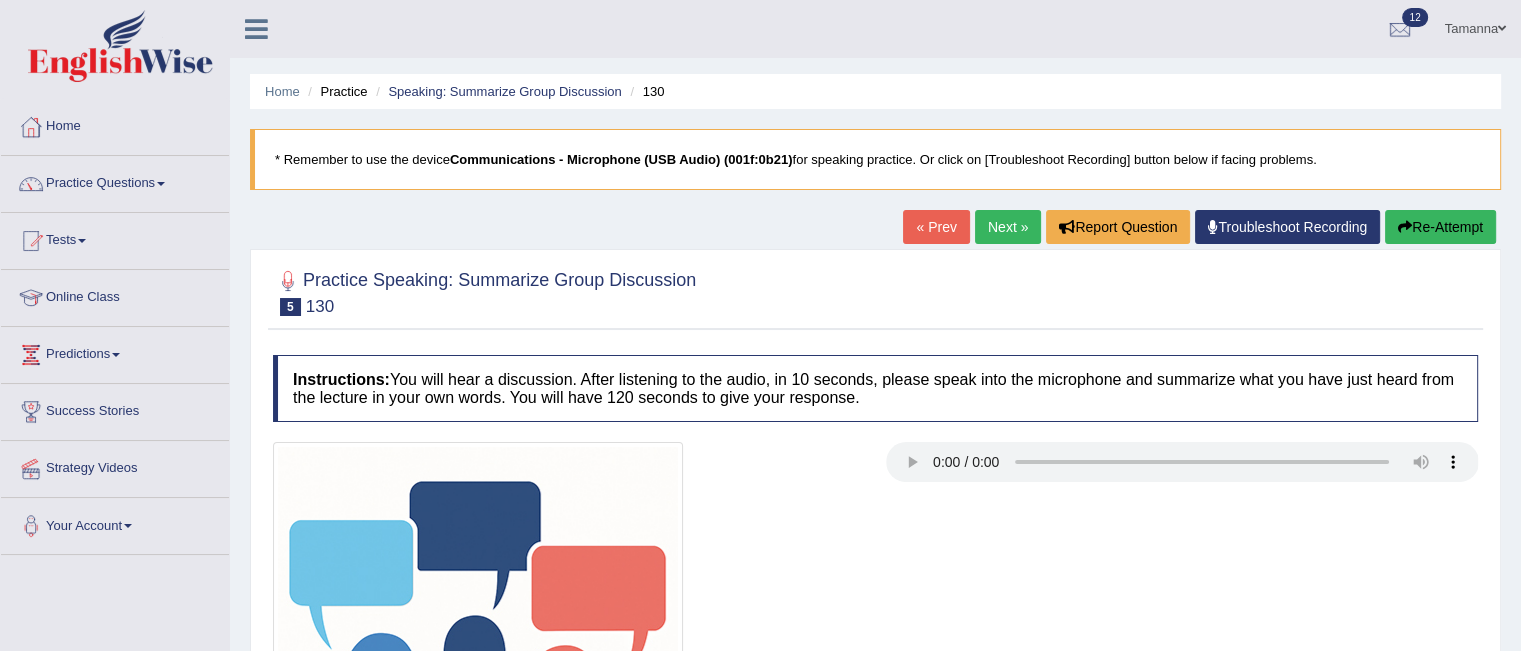 click on "Next »" at bounding box center [1008, 227] 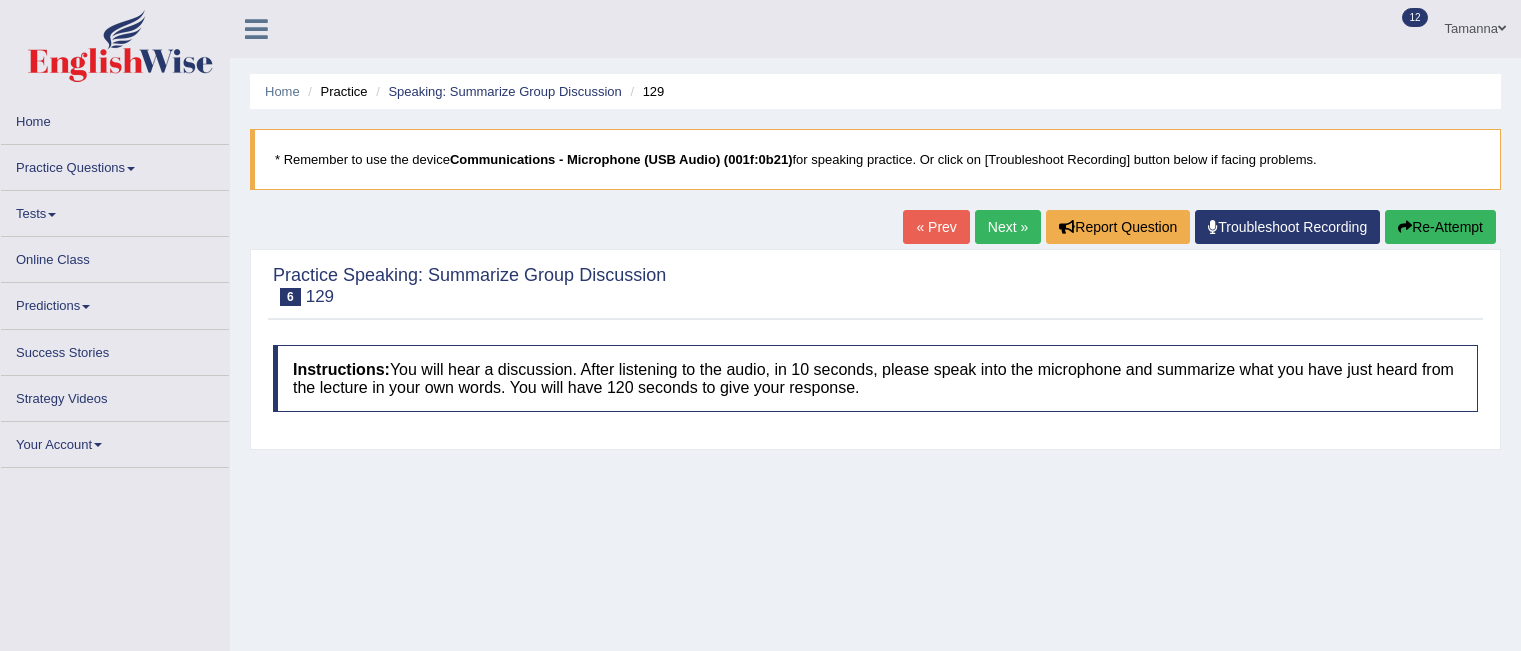 scroll, scrollTop: 0, scrollLeft: 0, axis: both 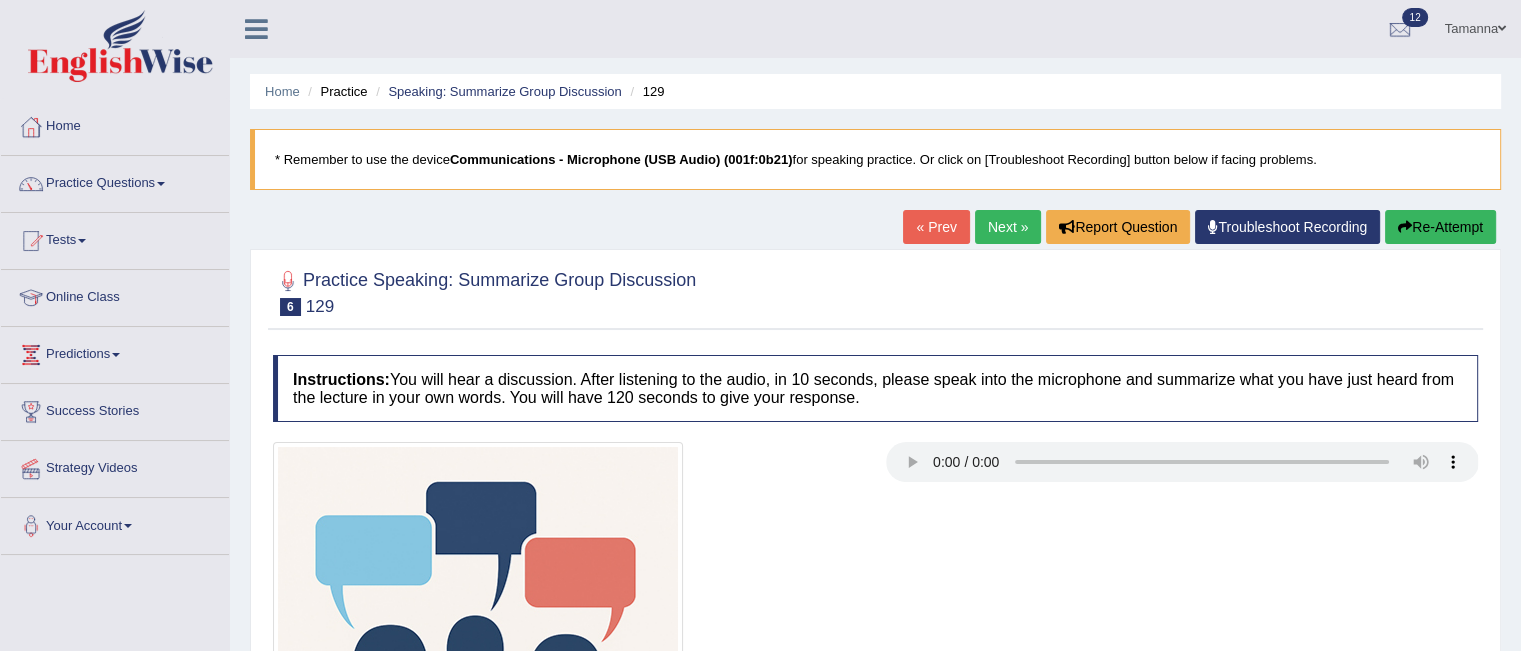 type 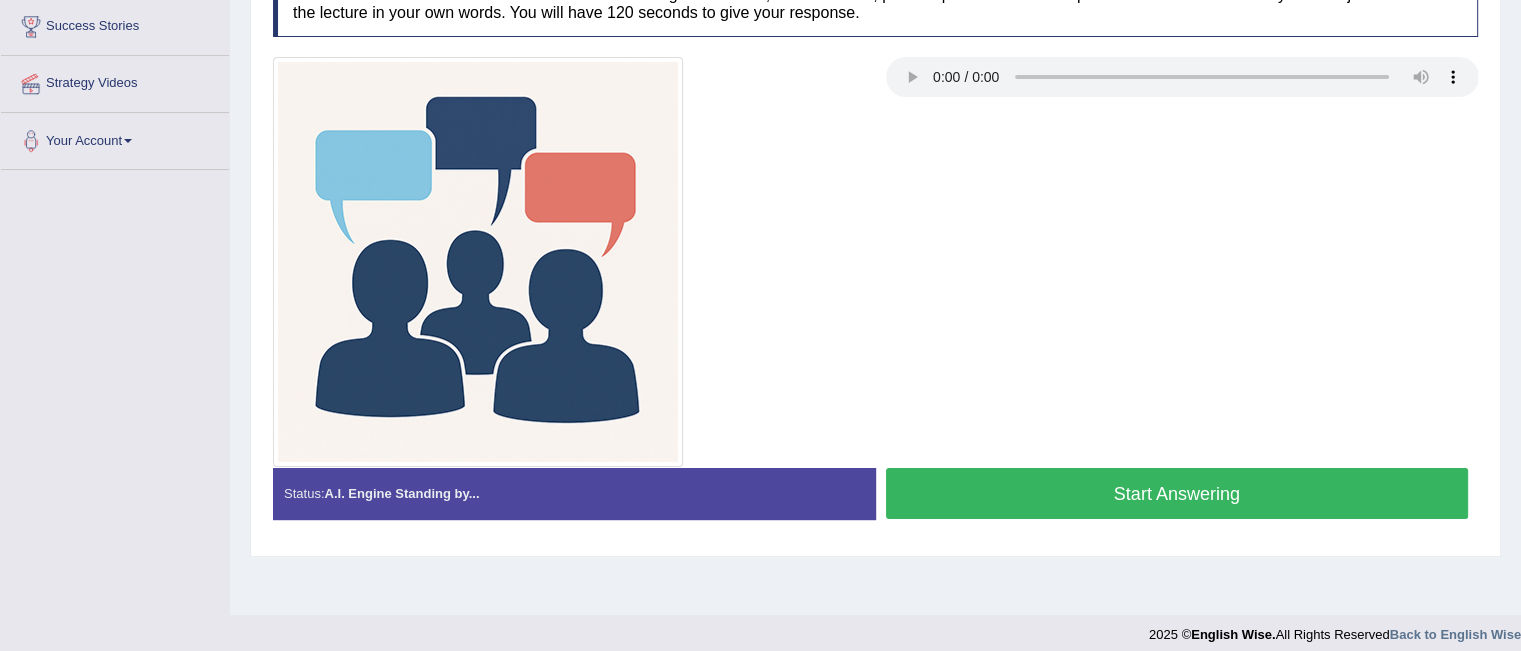 scroll, scrollTop: 399, scrollLeft: 0, axis: vertical 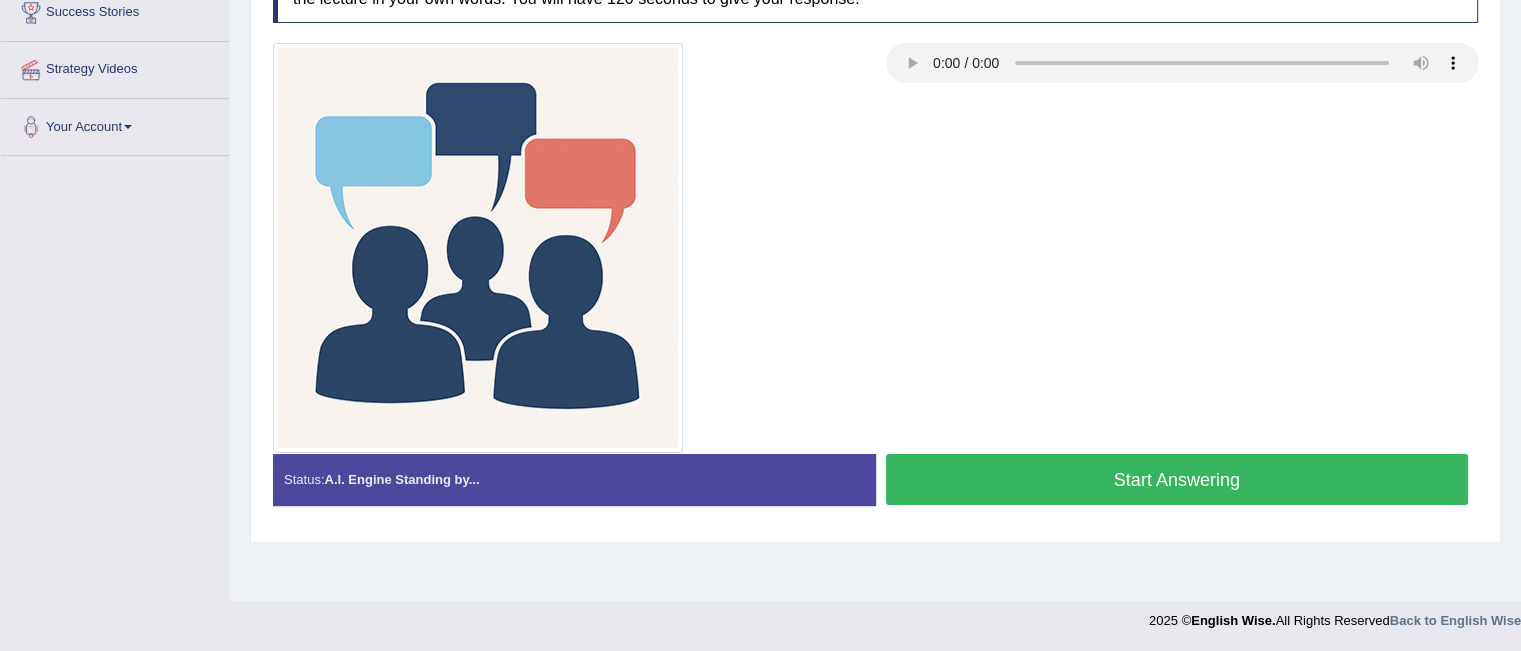 click on "Start Answering" at bounding box center (1177, 479) 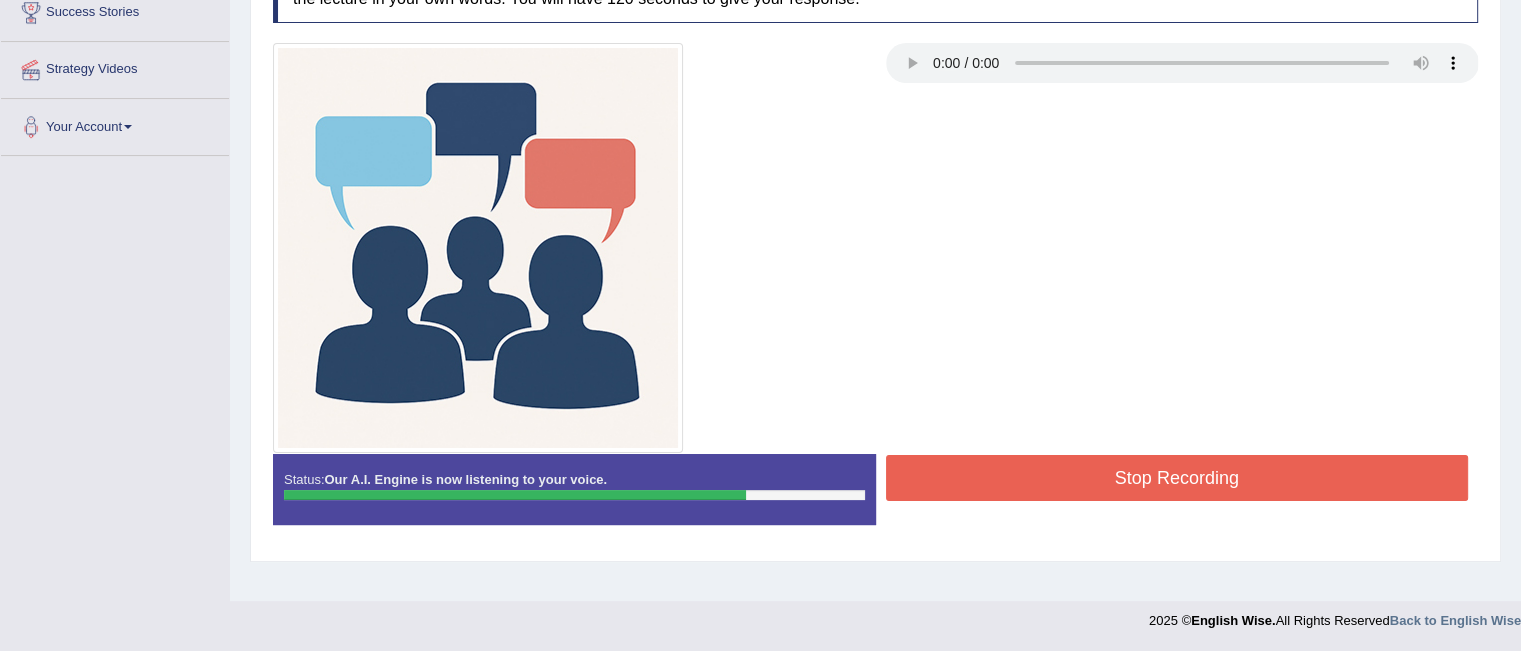 drag, startPoint x: 152, startPoint y: 0, endPoint x: 1287, endPoint y: 463, distance: 1225.8035 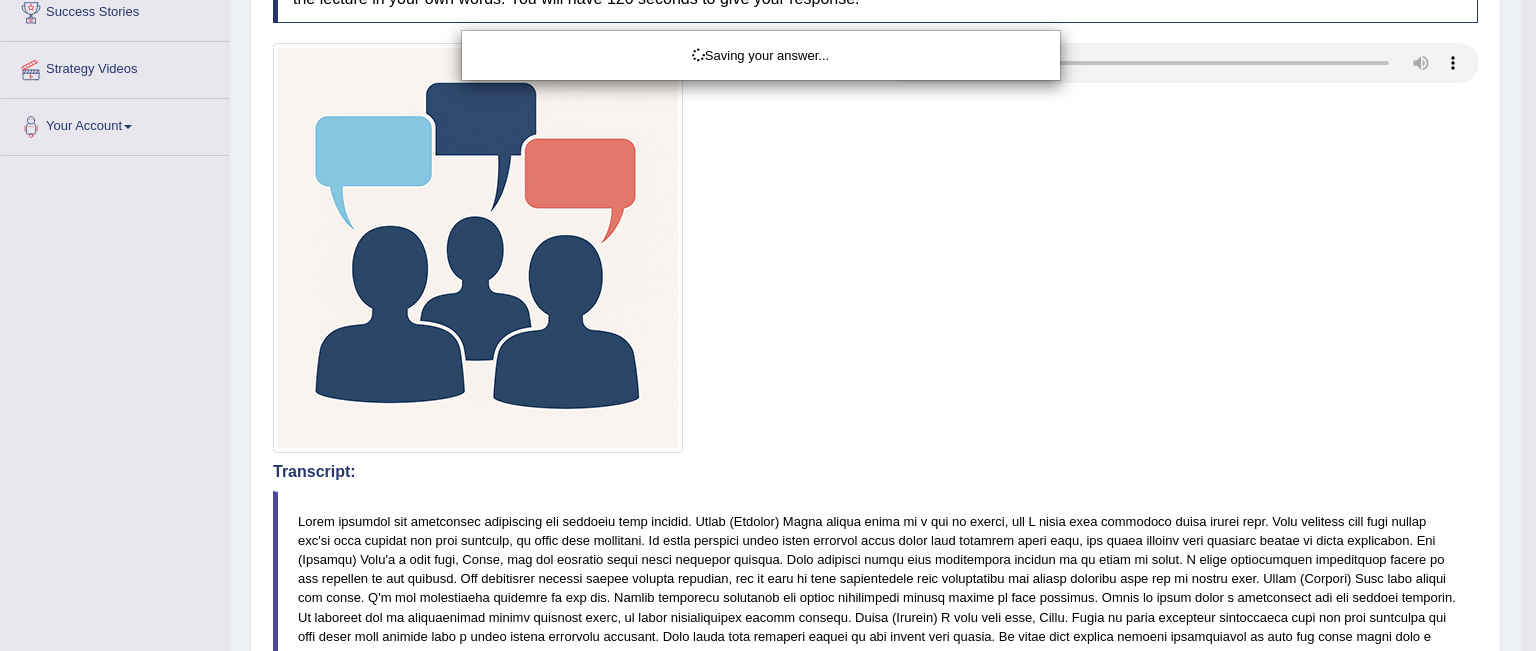 click on "Saving your answer..." at bounding box center [768, 325] 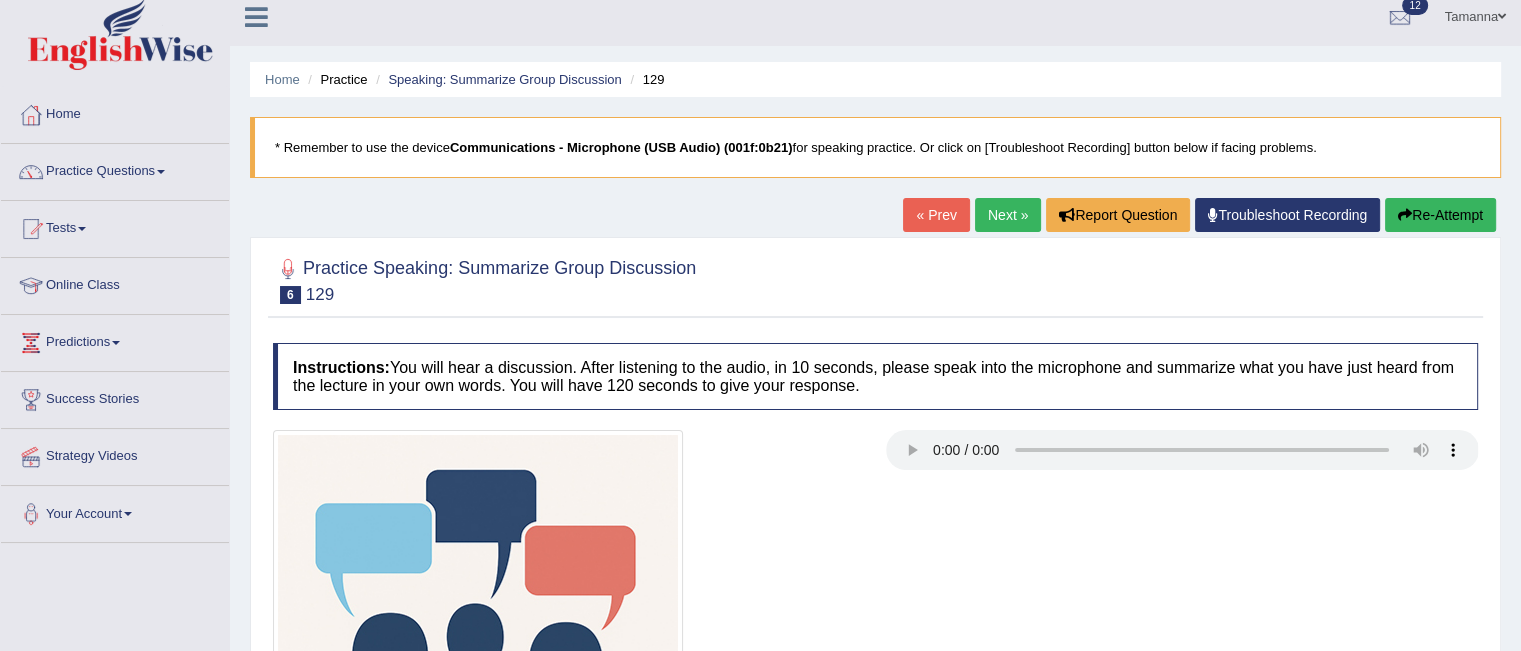 scroll, scrollTop: 0, scrollLeft: 0, axis: both 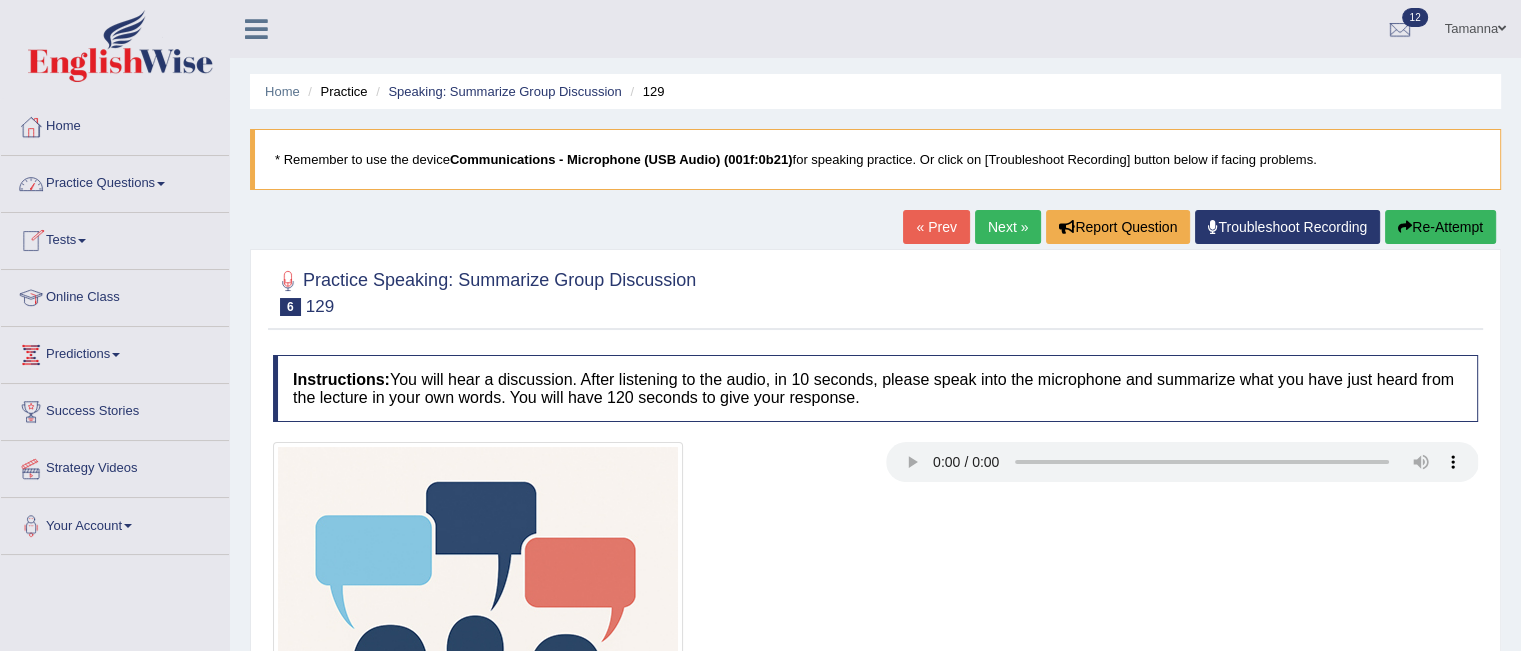 click on "Practice Questions" at bounding box center [115, 181] 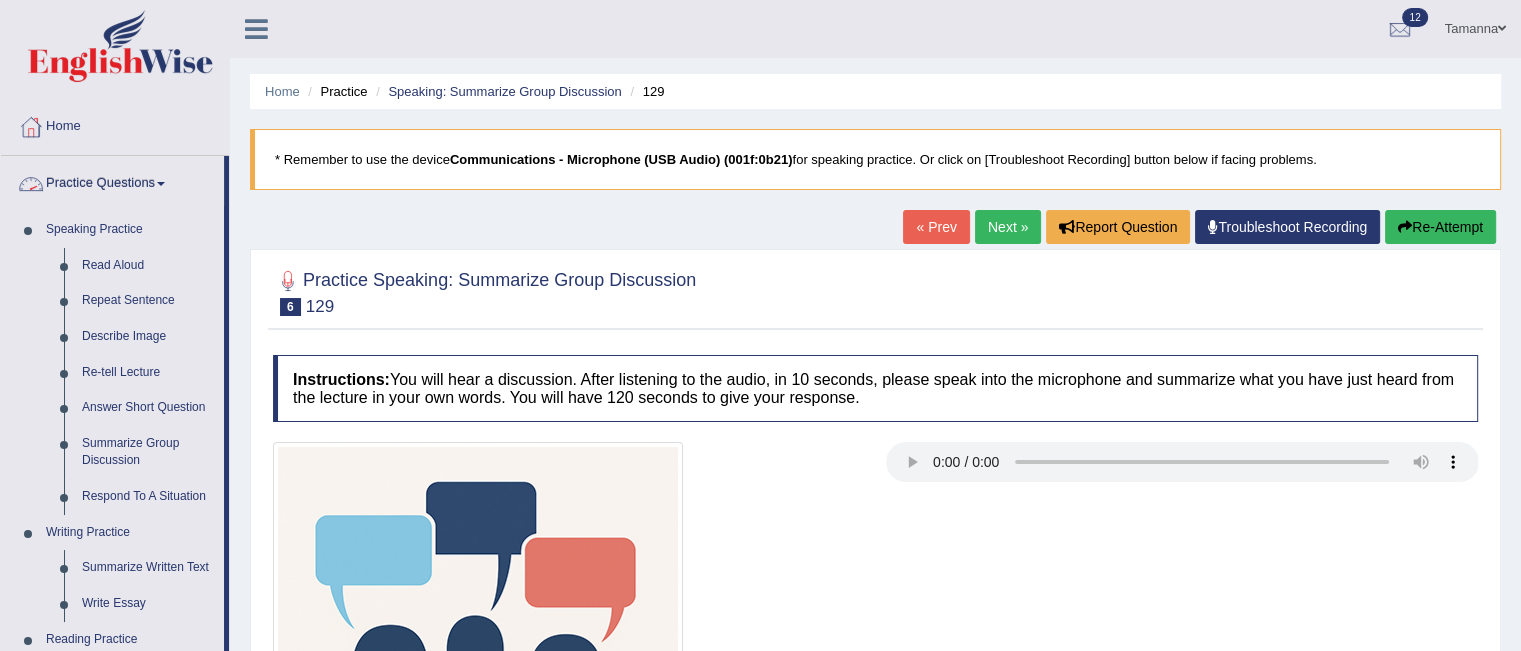 click at bounding box center (161, 184) 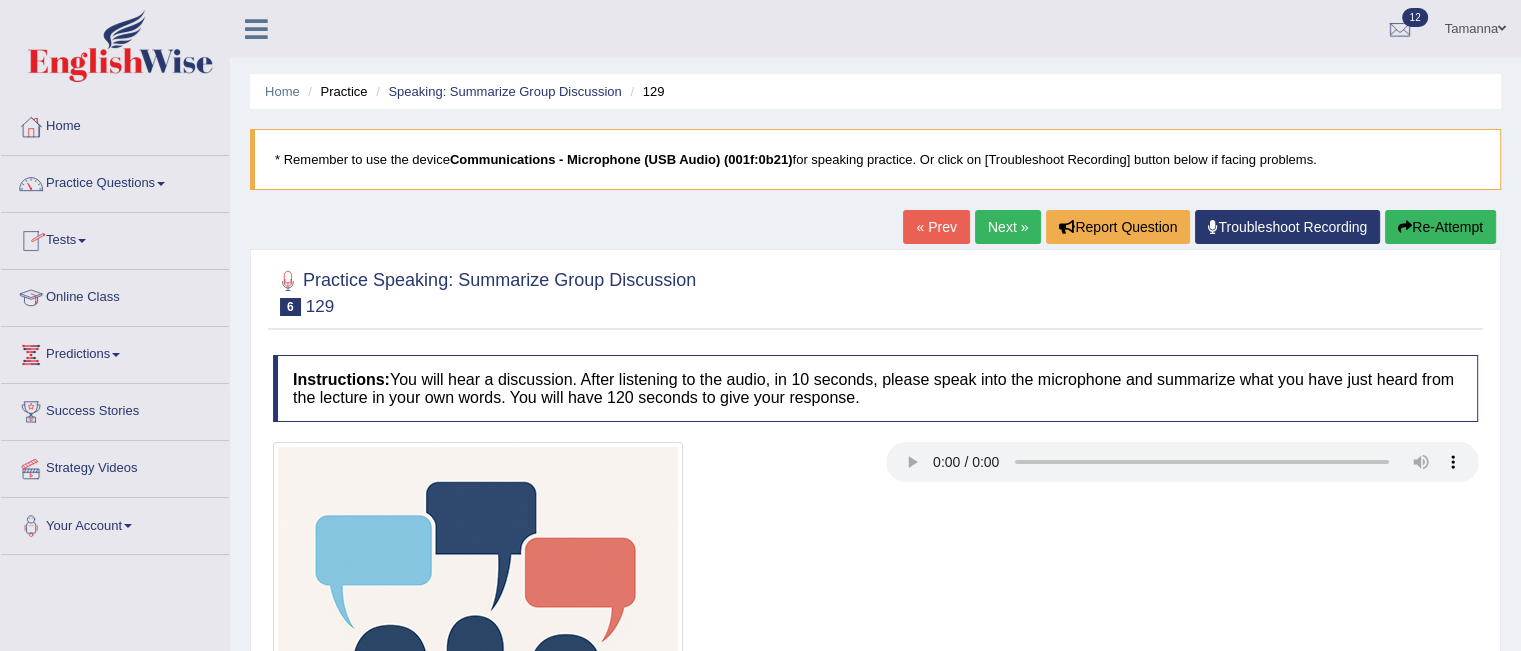 click on "Tests" at bounding box center [115, 238] 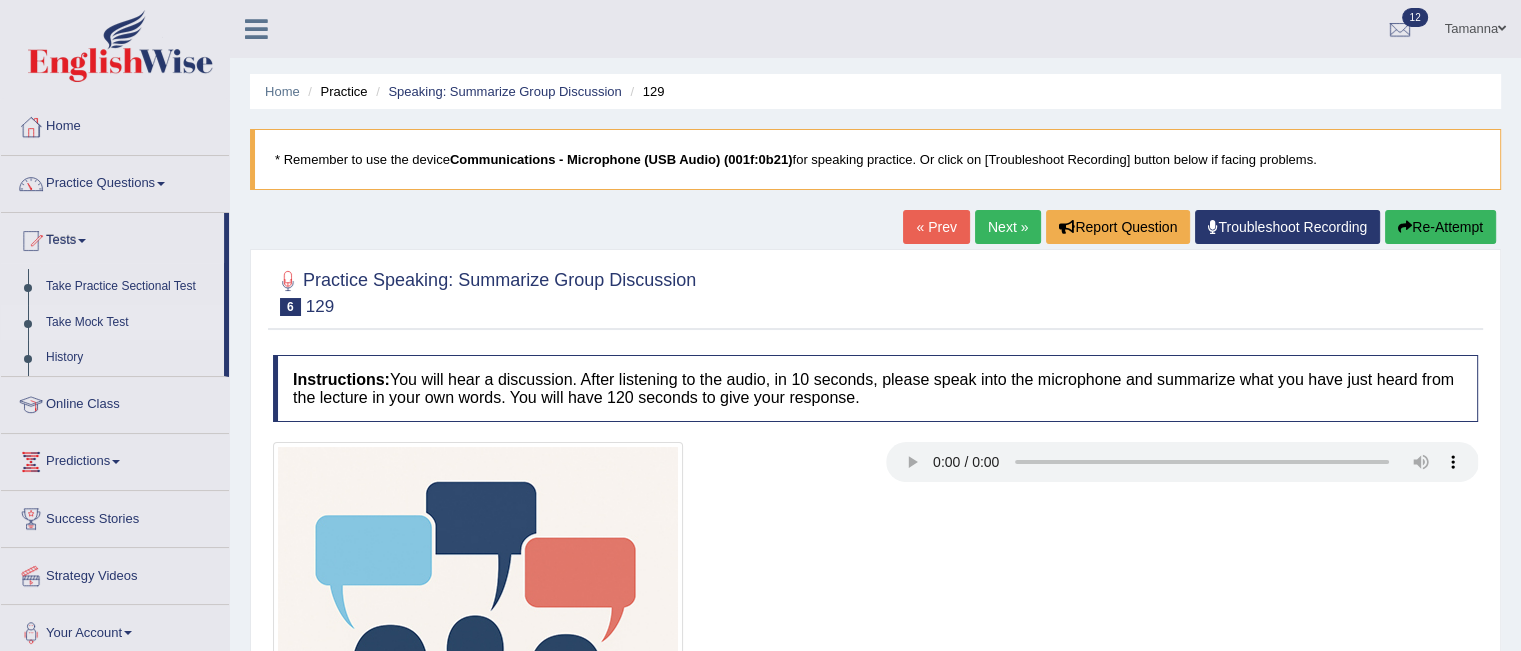 click on "Take Mock Test" at bounding box center [130, 323] 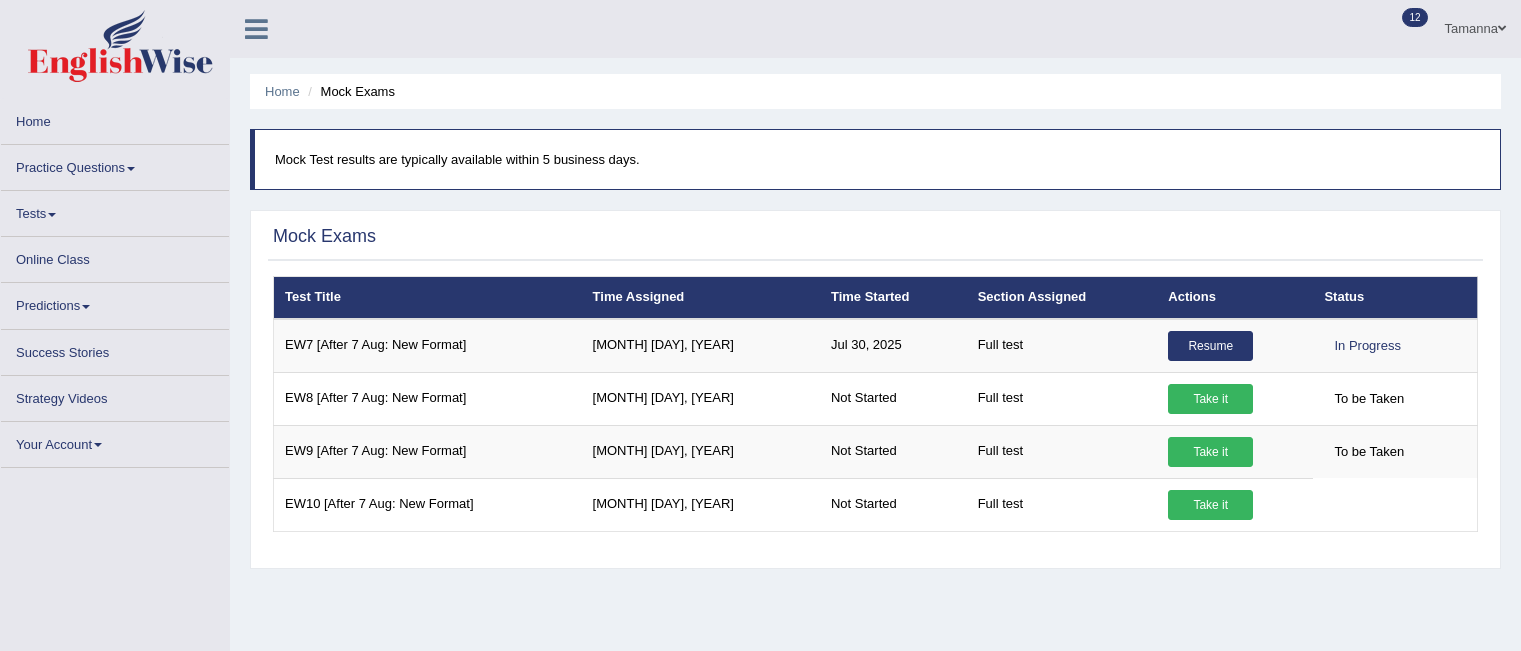 scroll, scrollTop: 0, scrollLeft: 0, axis: both 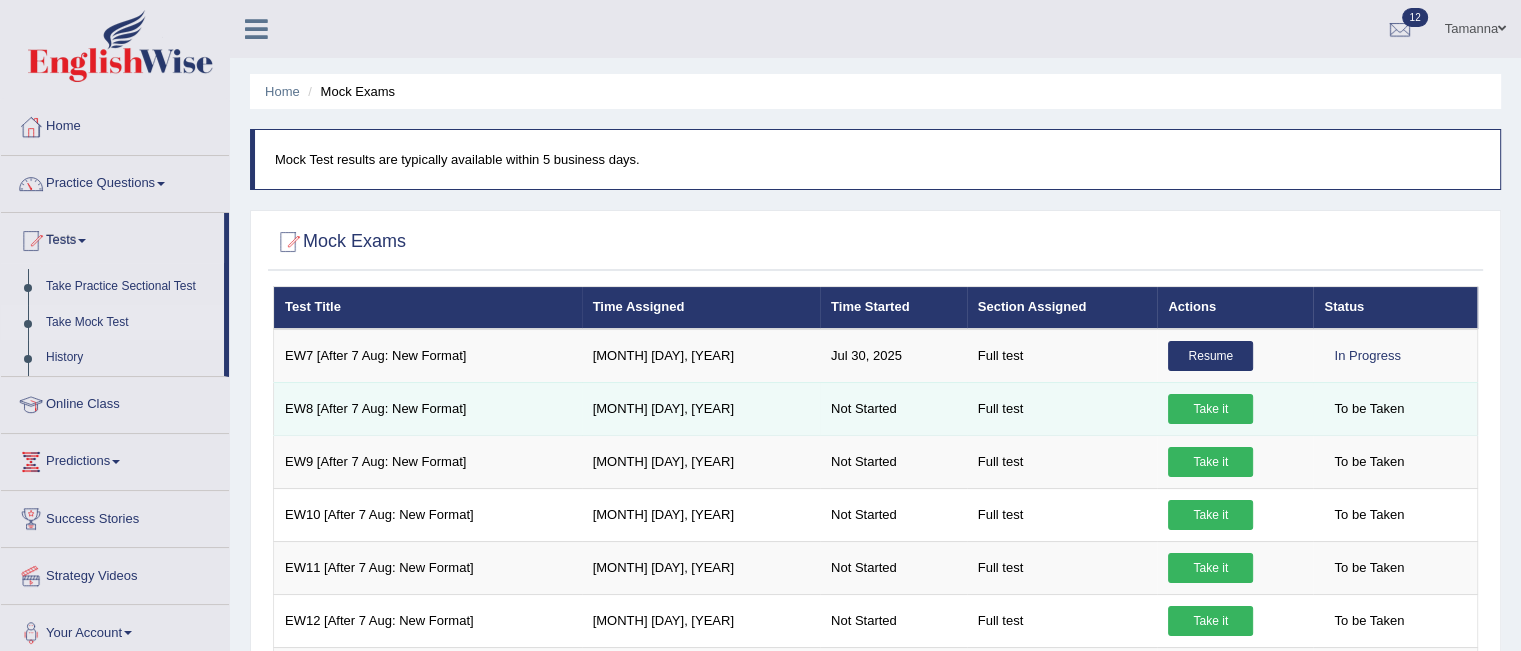 click on "Take it" at bounding box center [1210, 409] 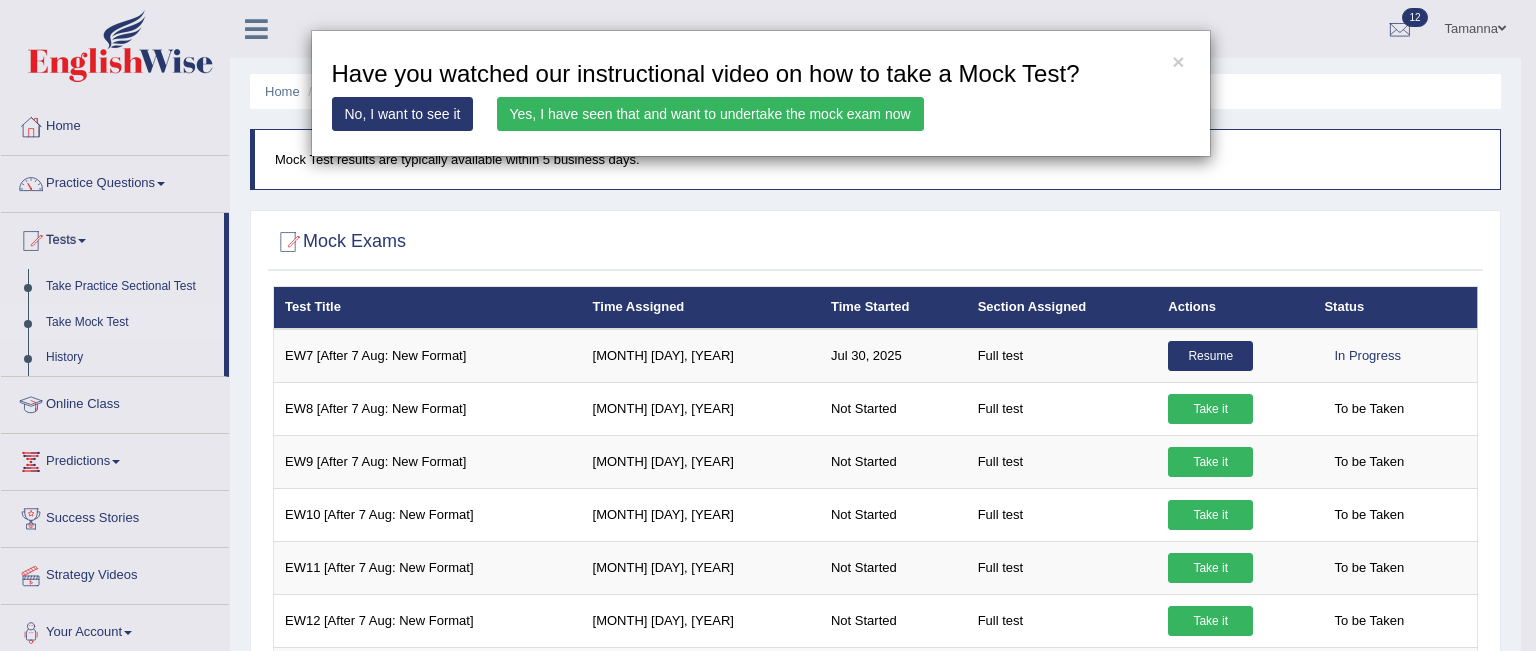click on "Yes, I have seen that and want to undertake the mock exam now" at bounding box center (710, 114) 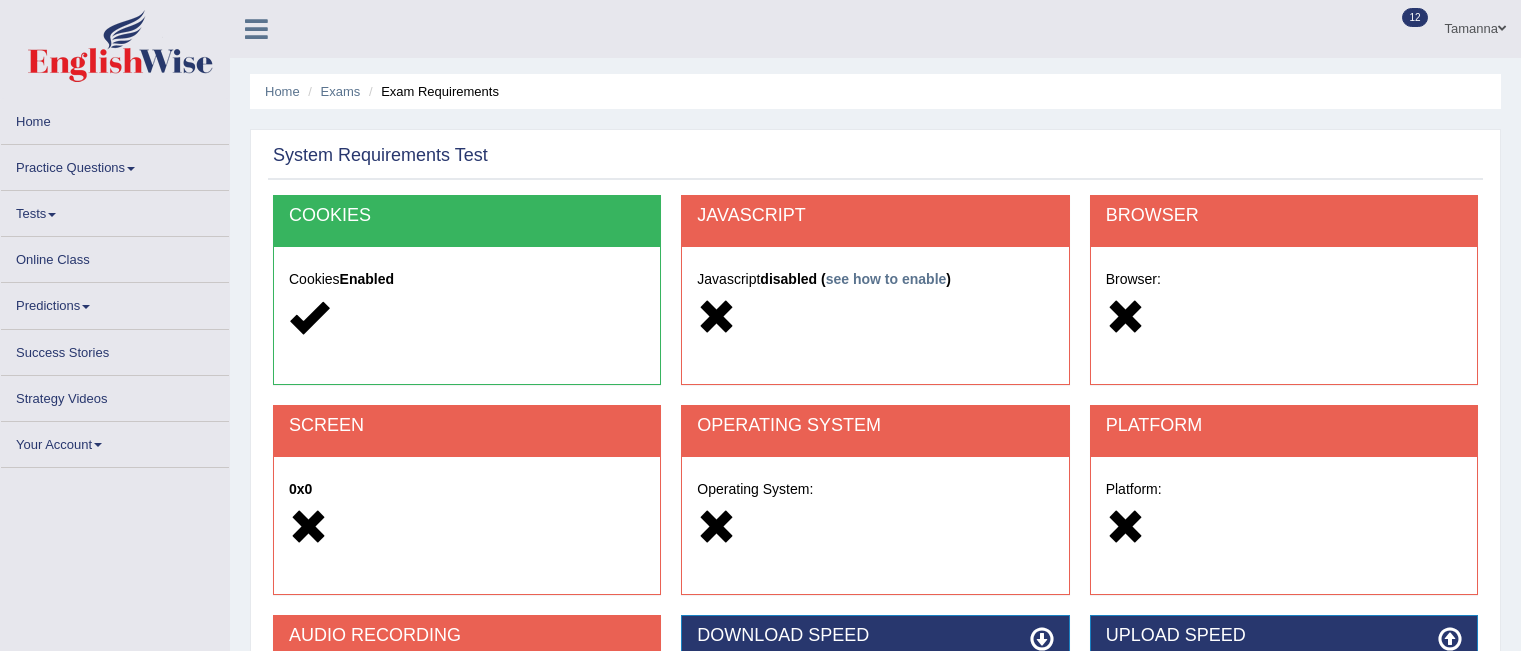 scroll, scrollTop: 0, scrollLeft: 0, axis: both 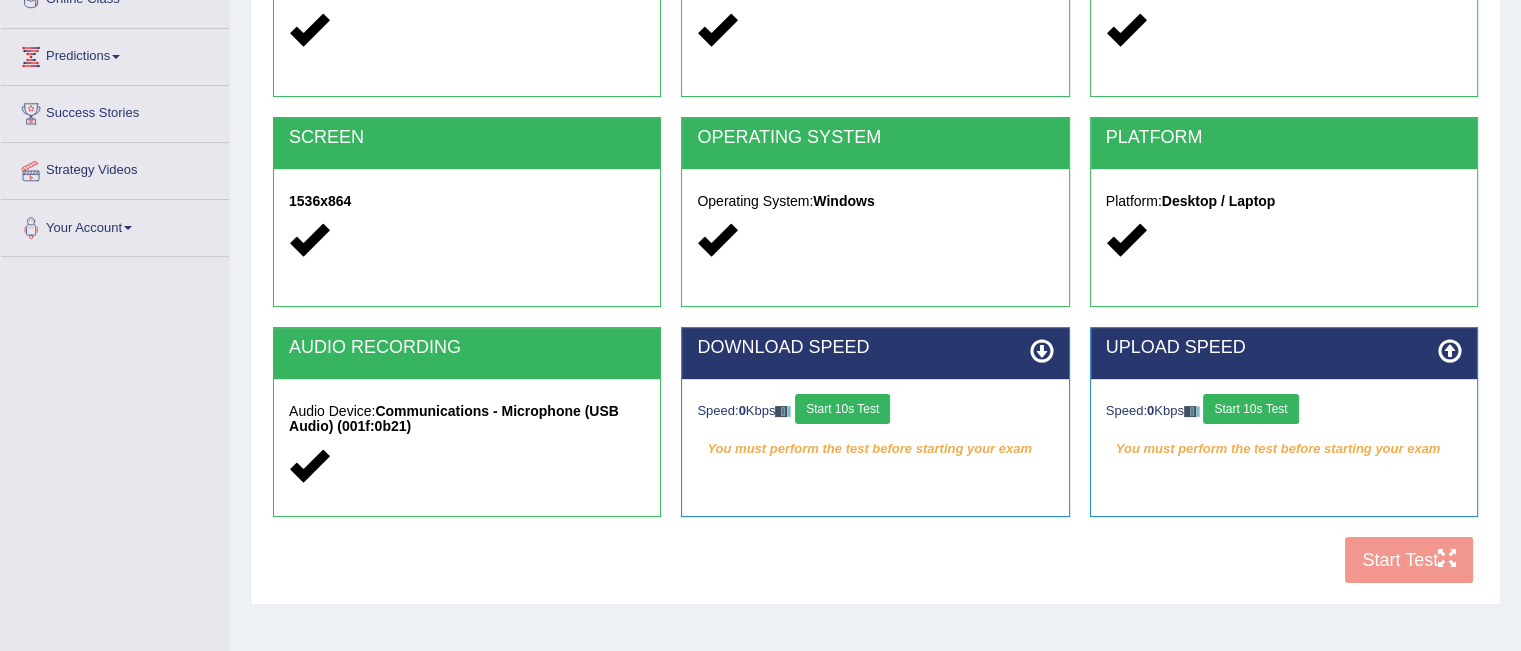 click on "Start 10s Test" at bounding box center [1250, 409] 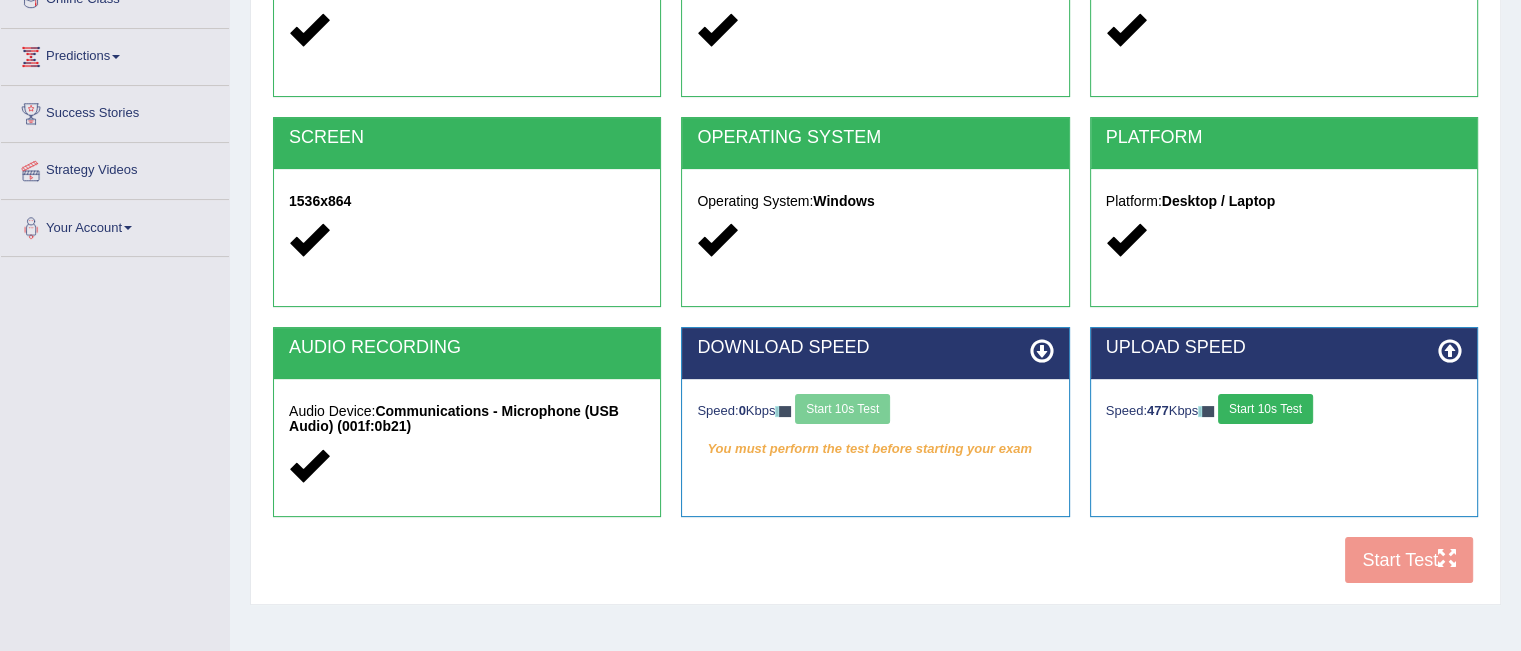 click on "Speed:  0  Kbps    Start 10s Test" at bounding box center [875, 411] 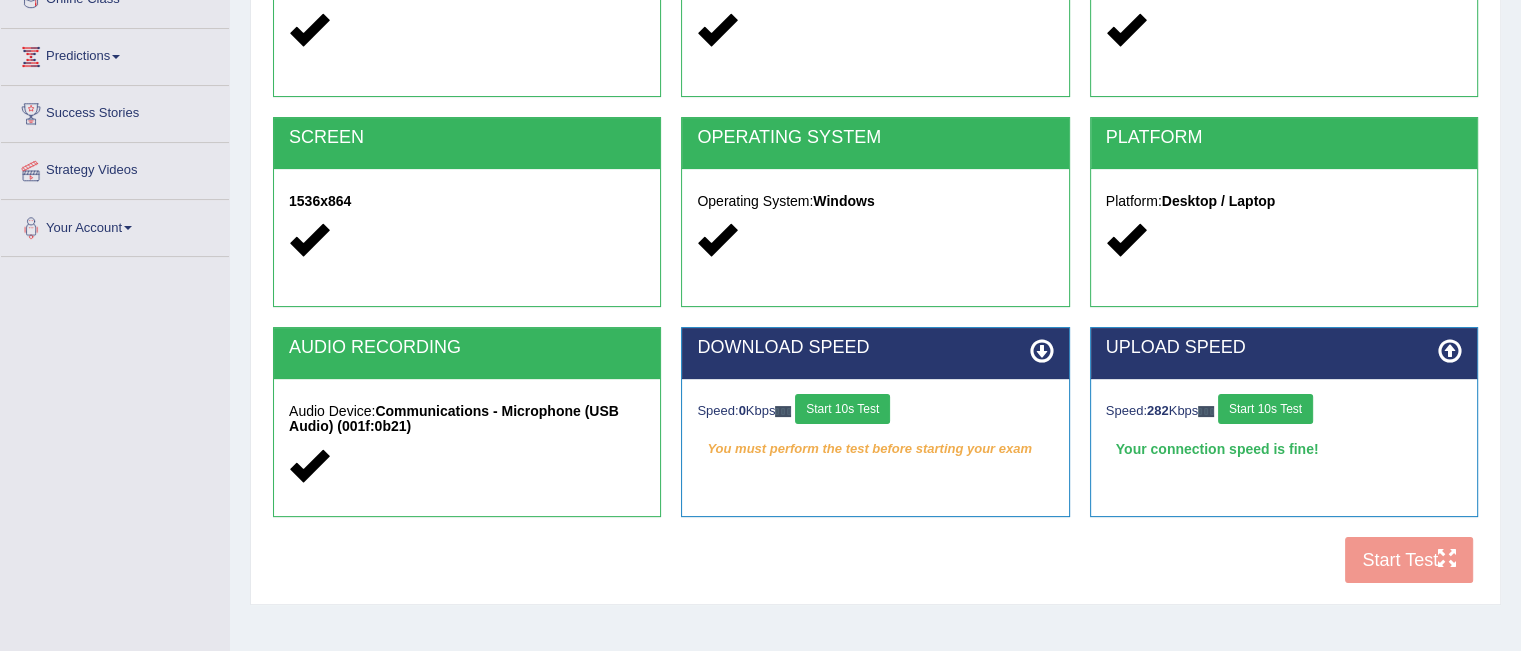 click on "Start 10s Test" at bounding box center [842, 409] 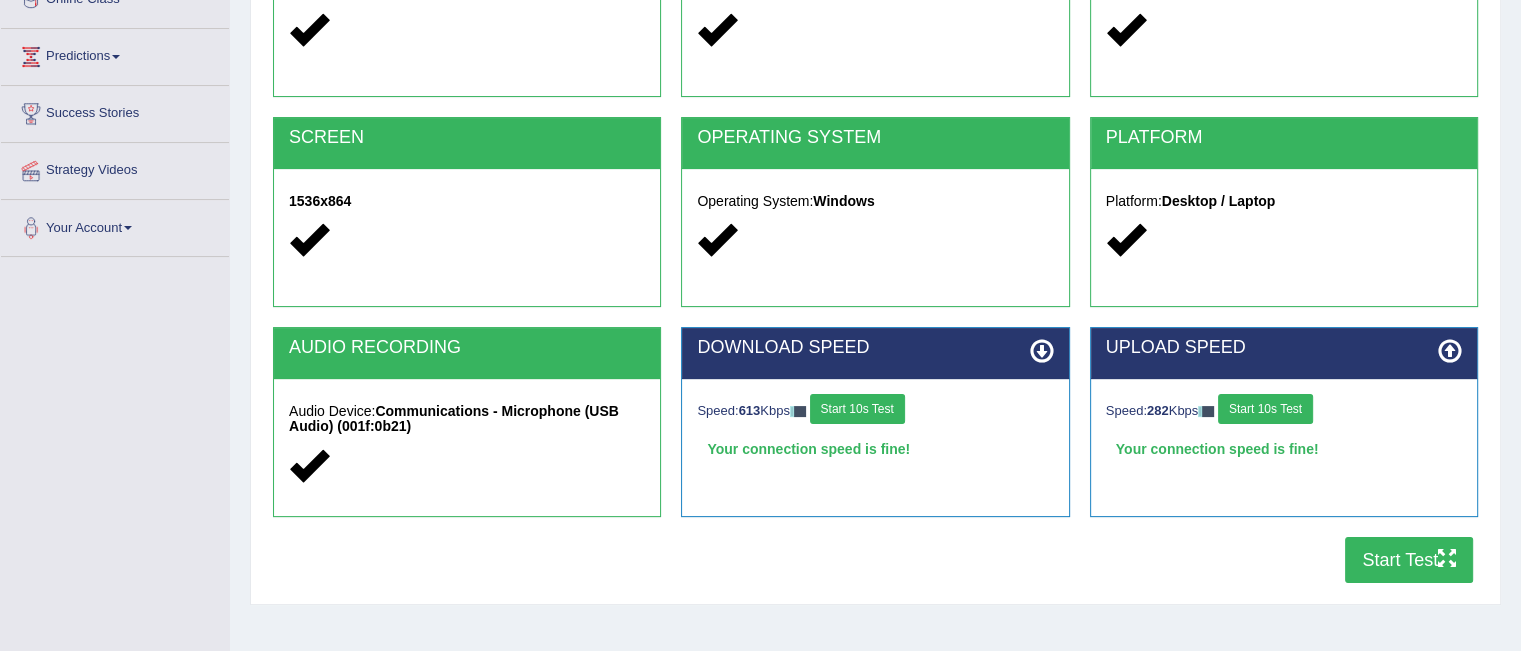 click on "Start Test" at bounding box center [1409, 560] 